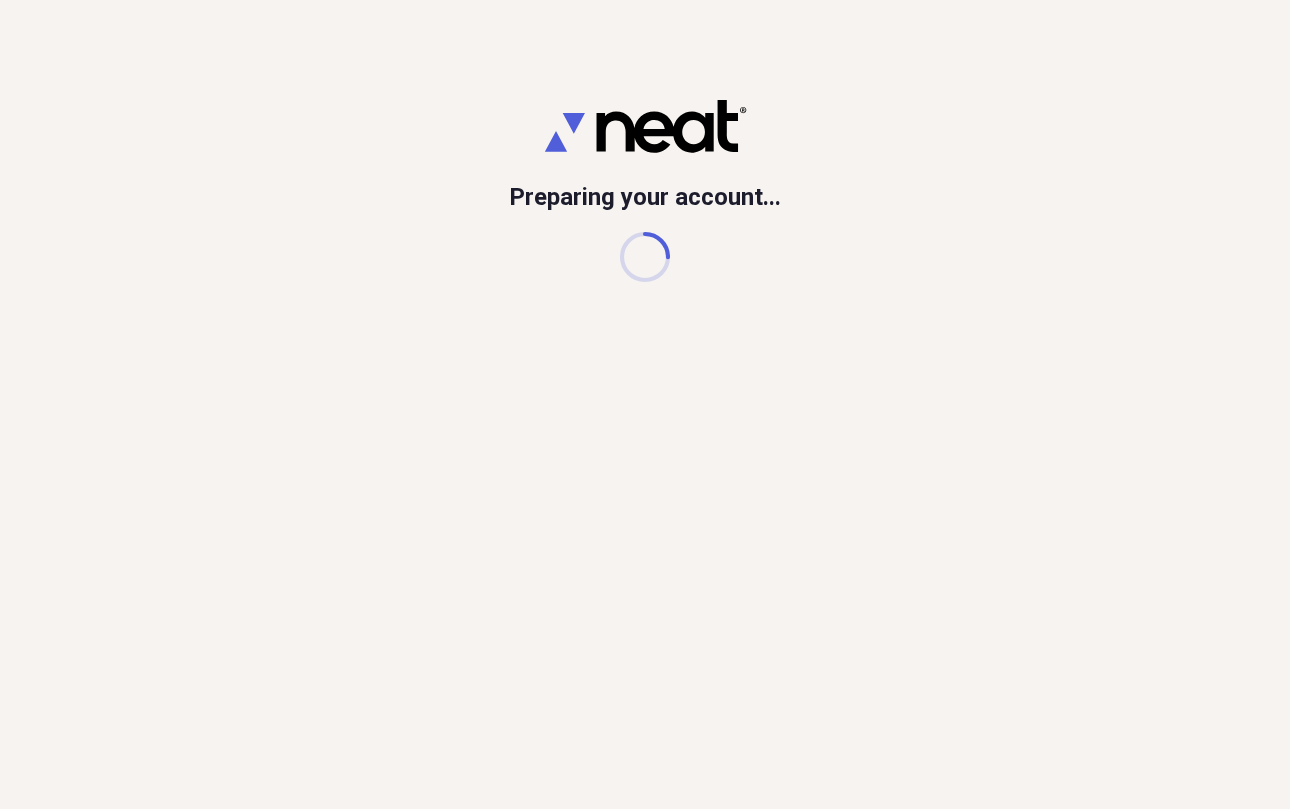 scroll, scrollTop: 0, scrollLeft: 0, axis: both 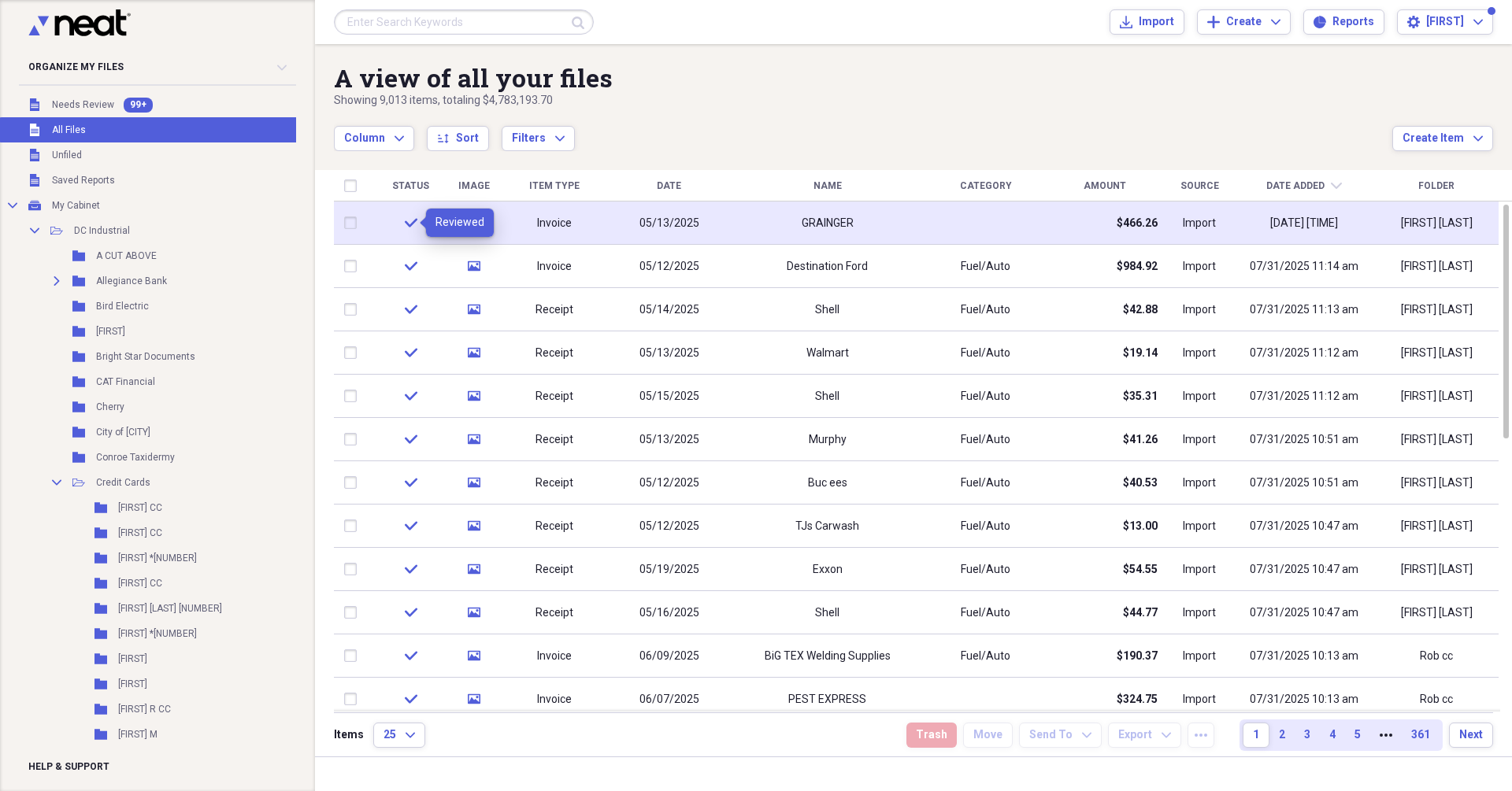 click on "check" 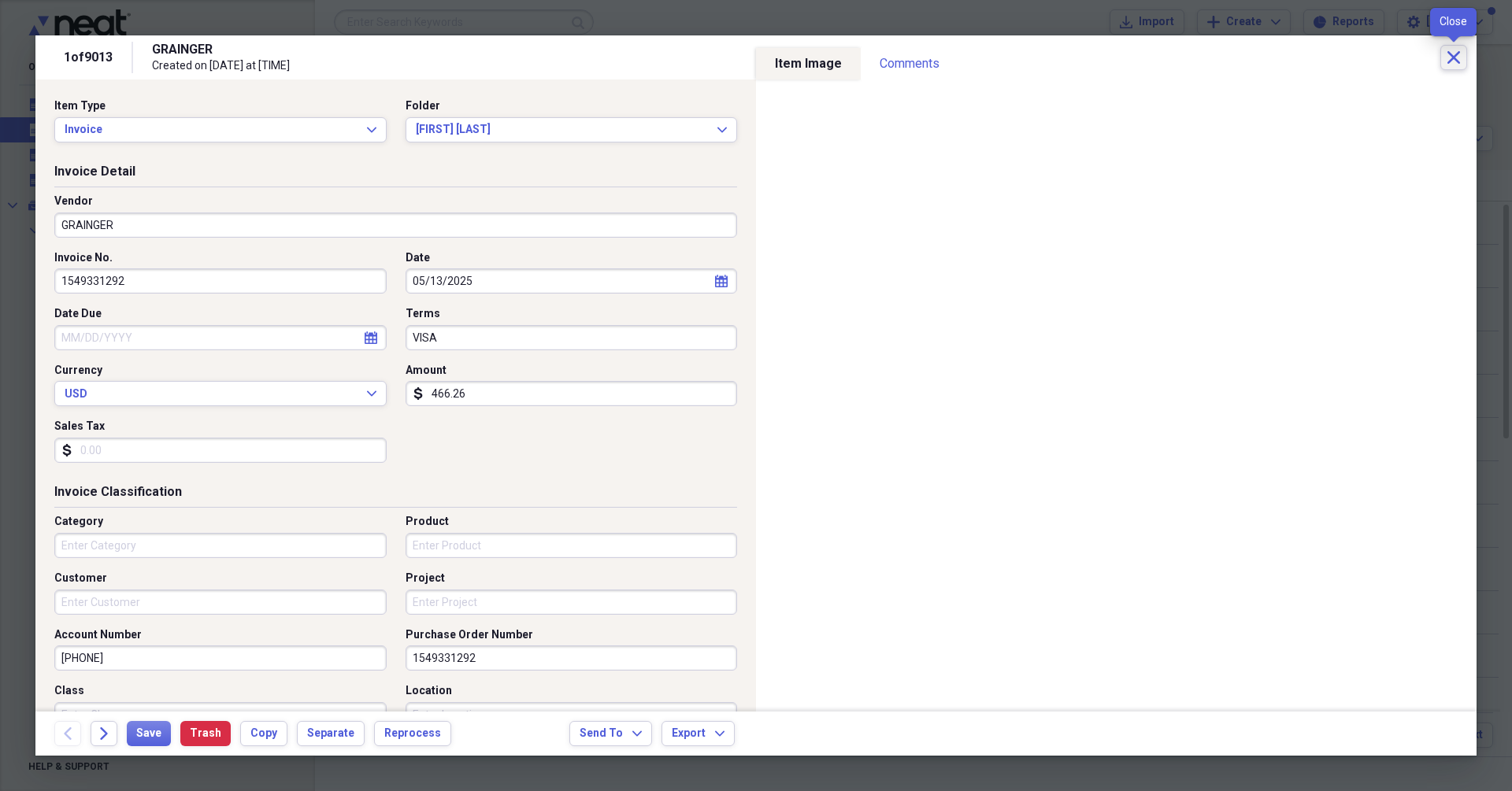 click on "Close" at bounding box center [1454, 57] 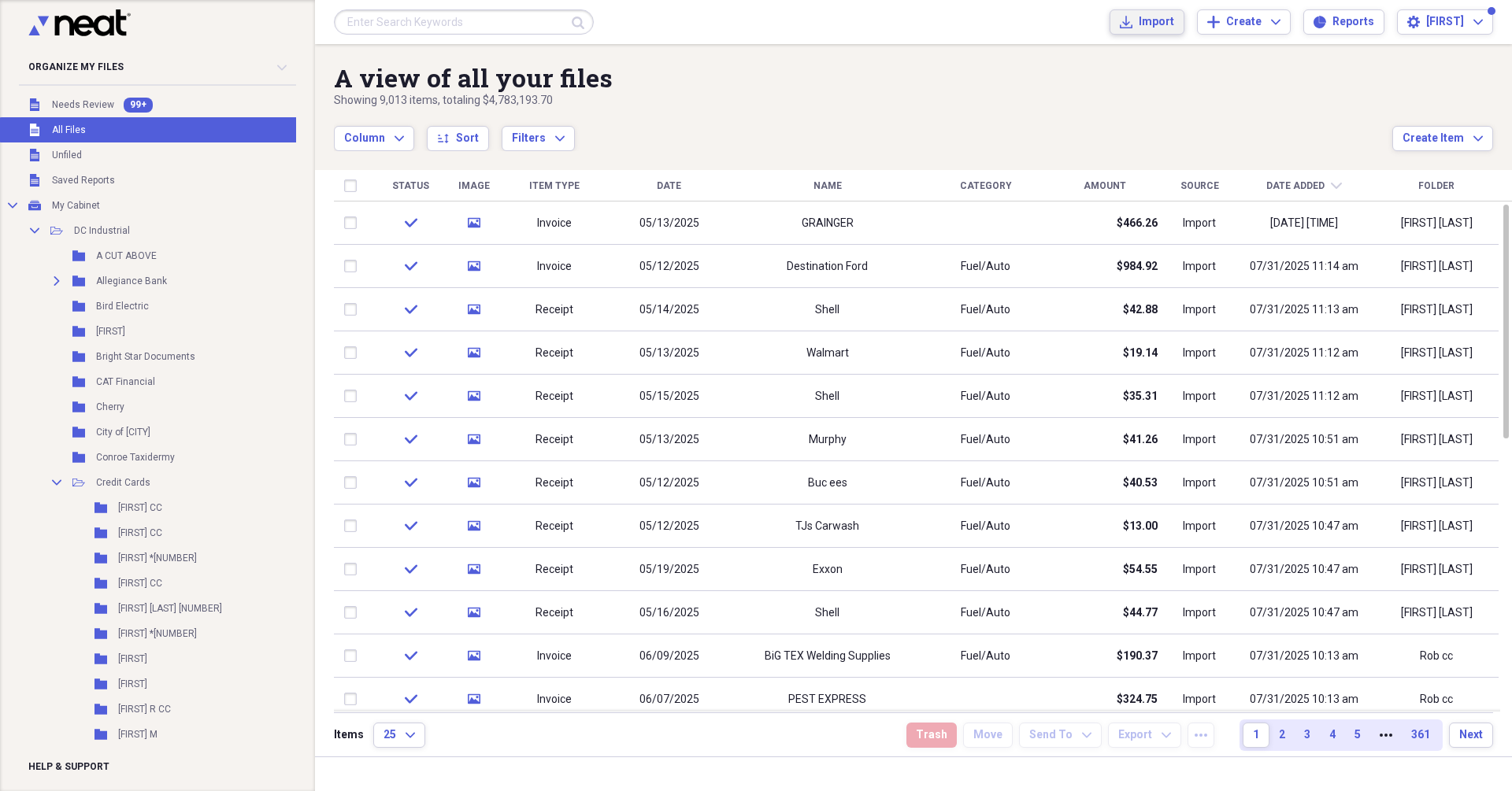 click on "Import Import" at bounding box center (1147, 22) 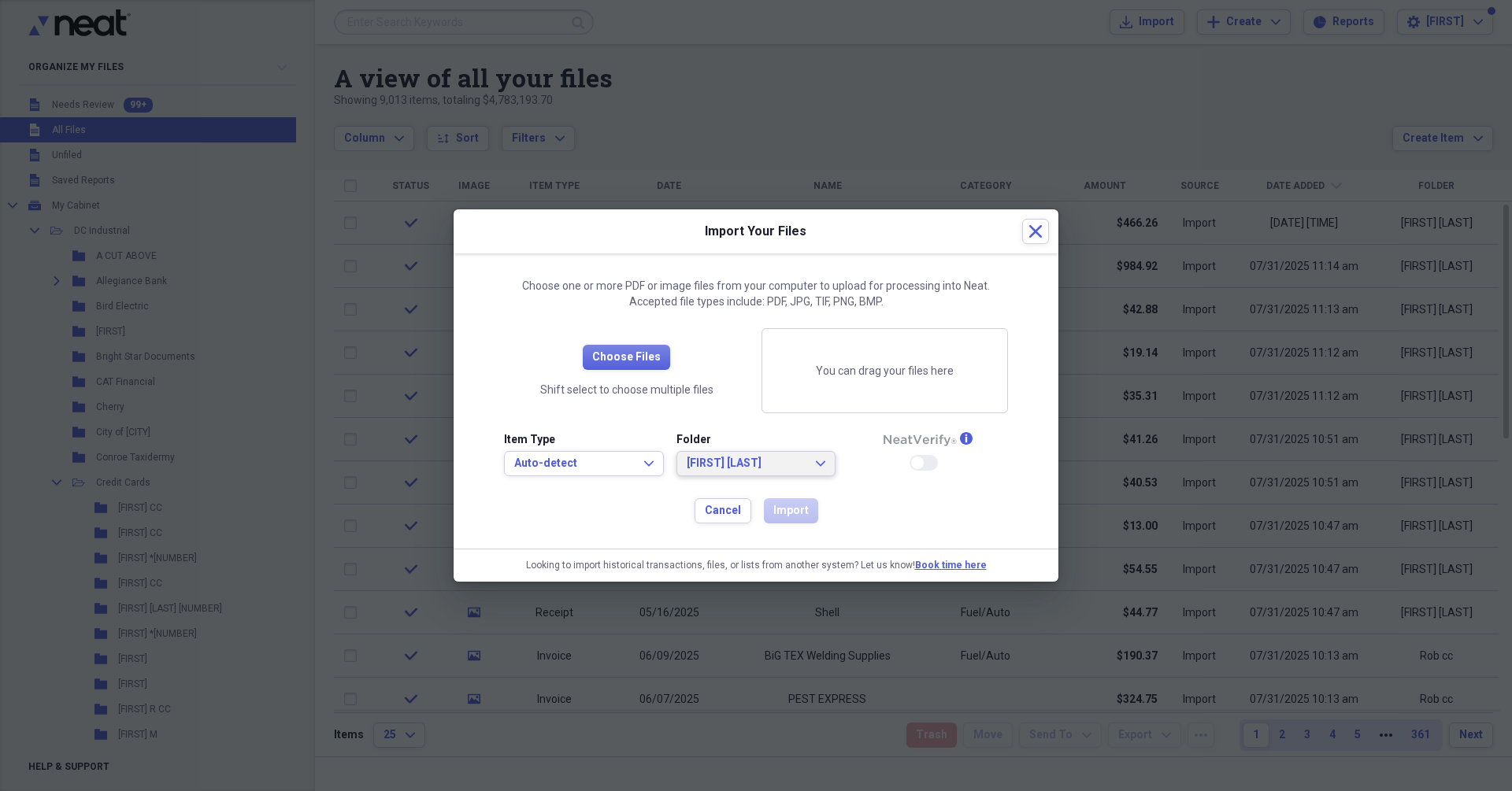 click on "[FIRST] [LAST]" at bounding box center (747, 464) 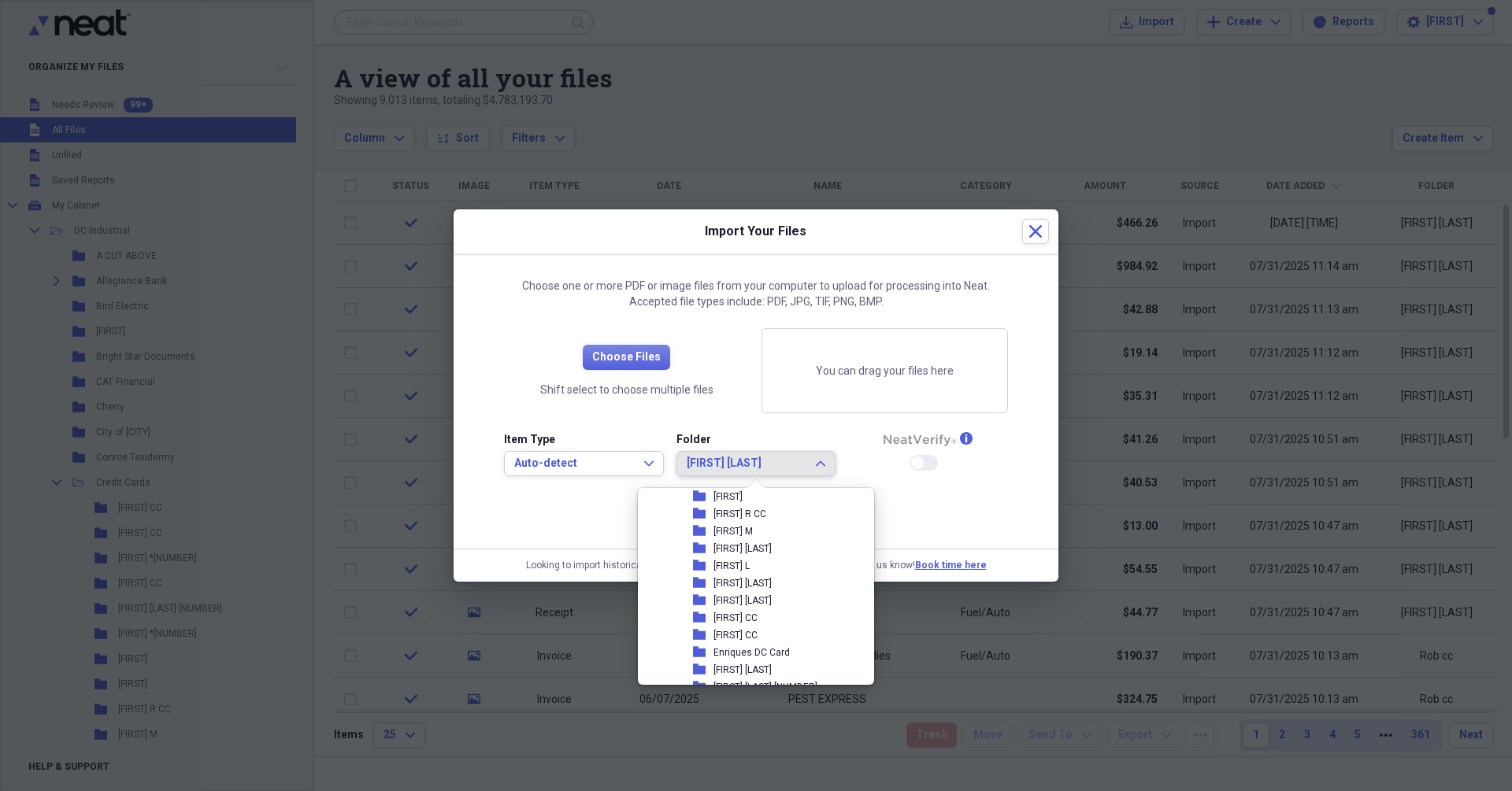 scroll, scrollTop: 391, scrollLeft: 0, axis: vertical 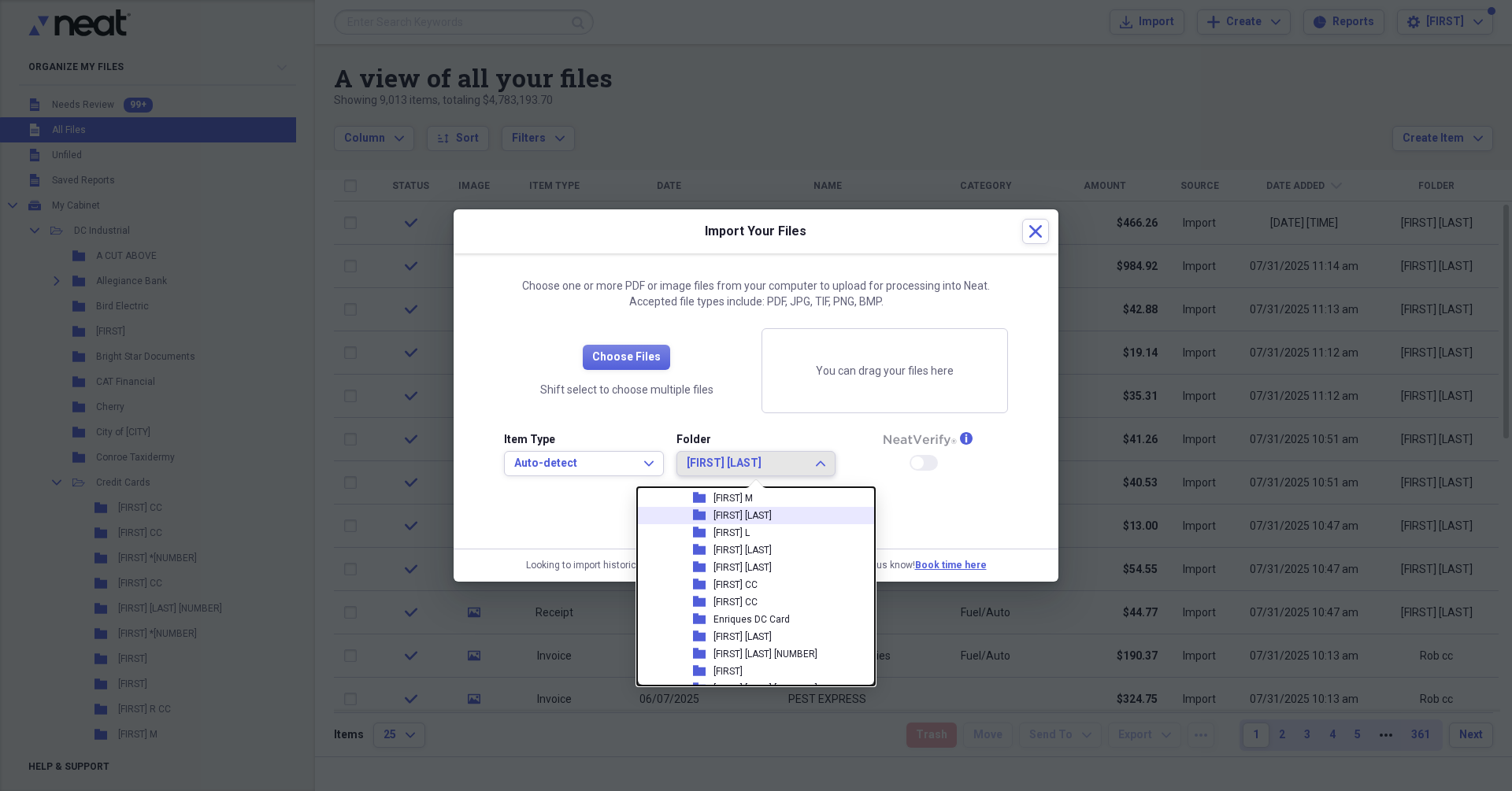click on "[FIRST] [LAST]" at bounding box center (743, 516) 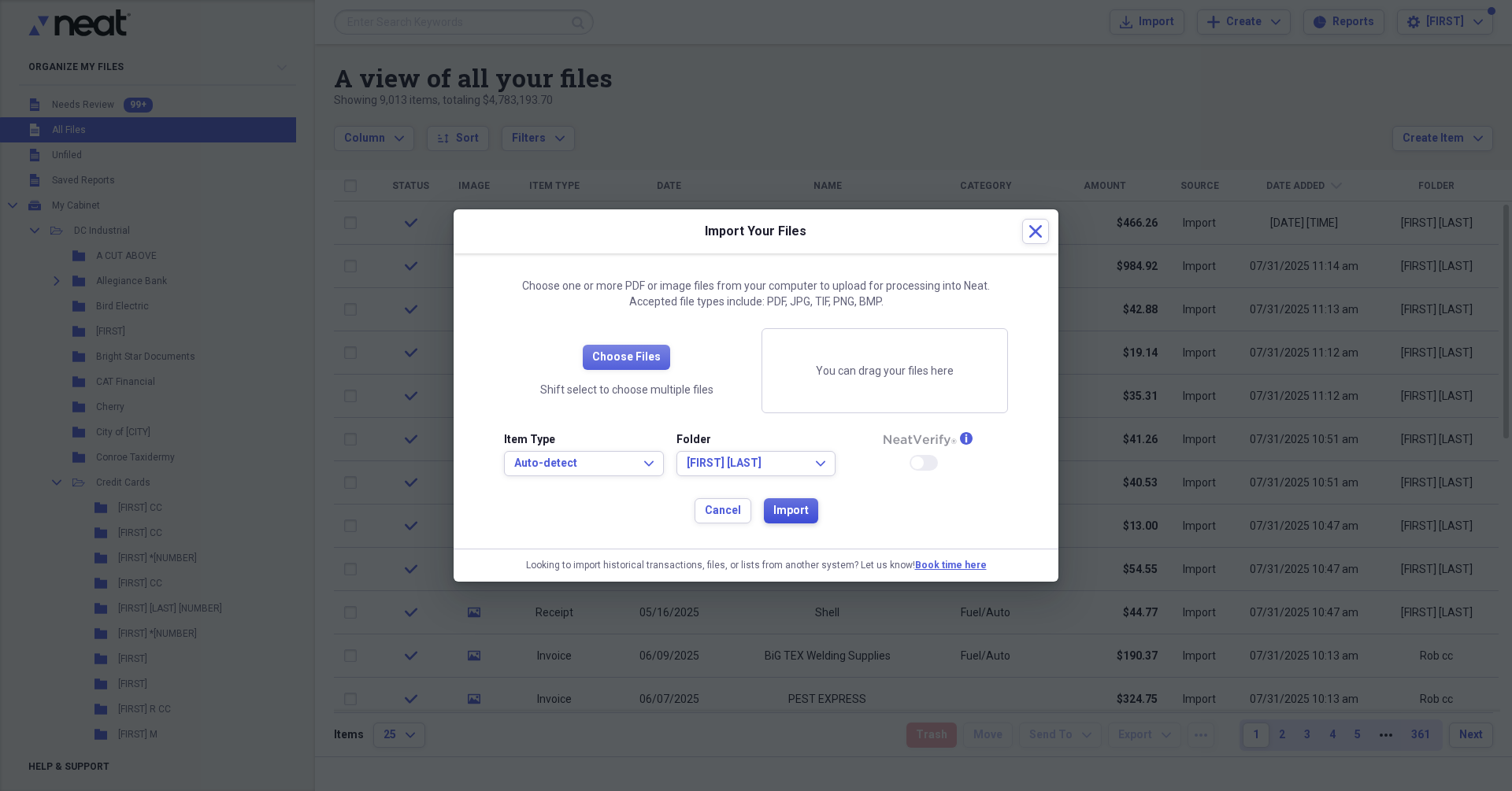 click on "Import" at bounding box center (791, 511) 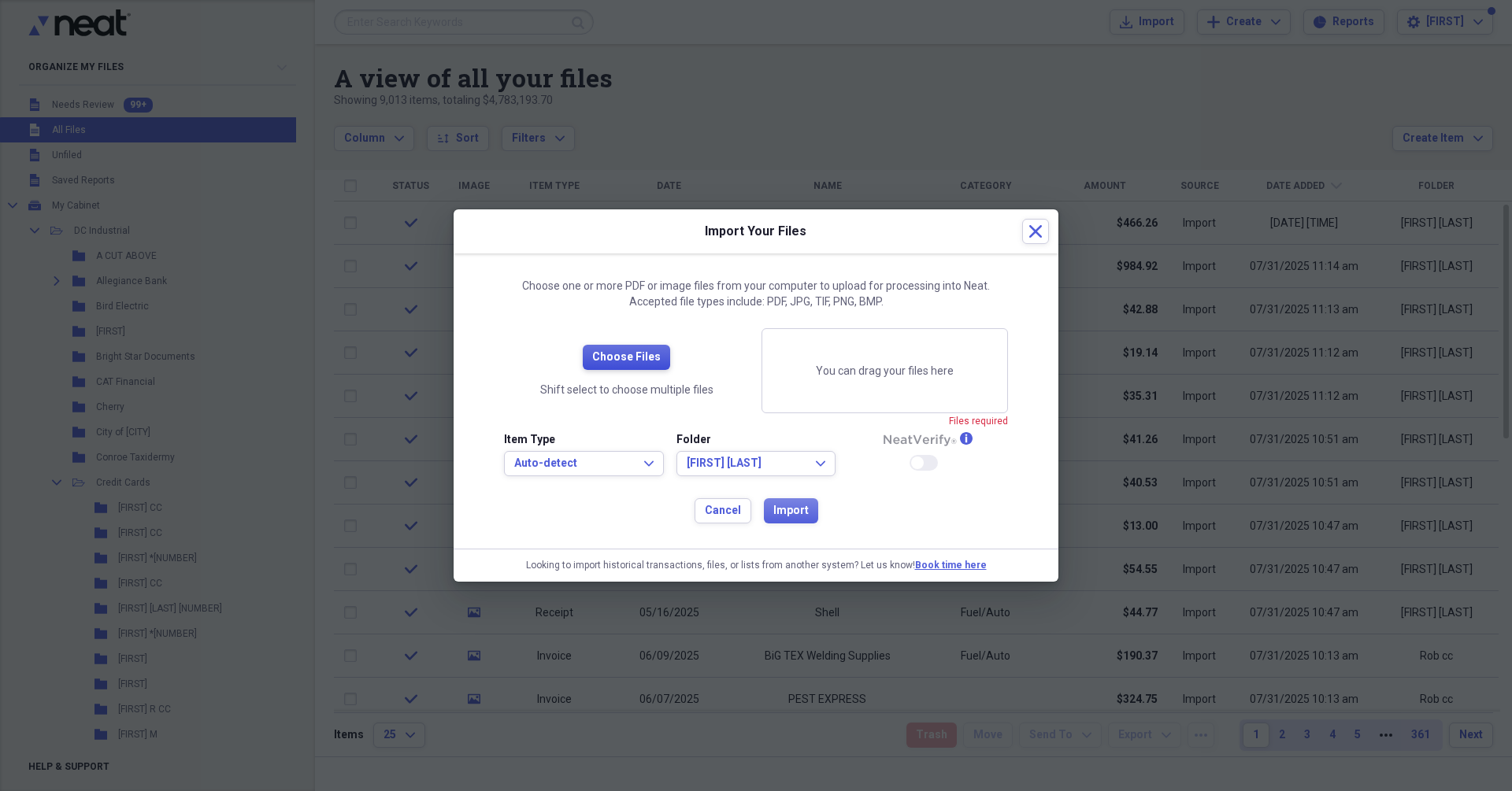 click on "Choose Files" at bounding box center (626, 357) 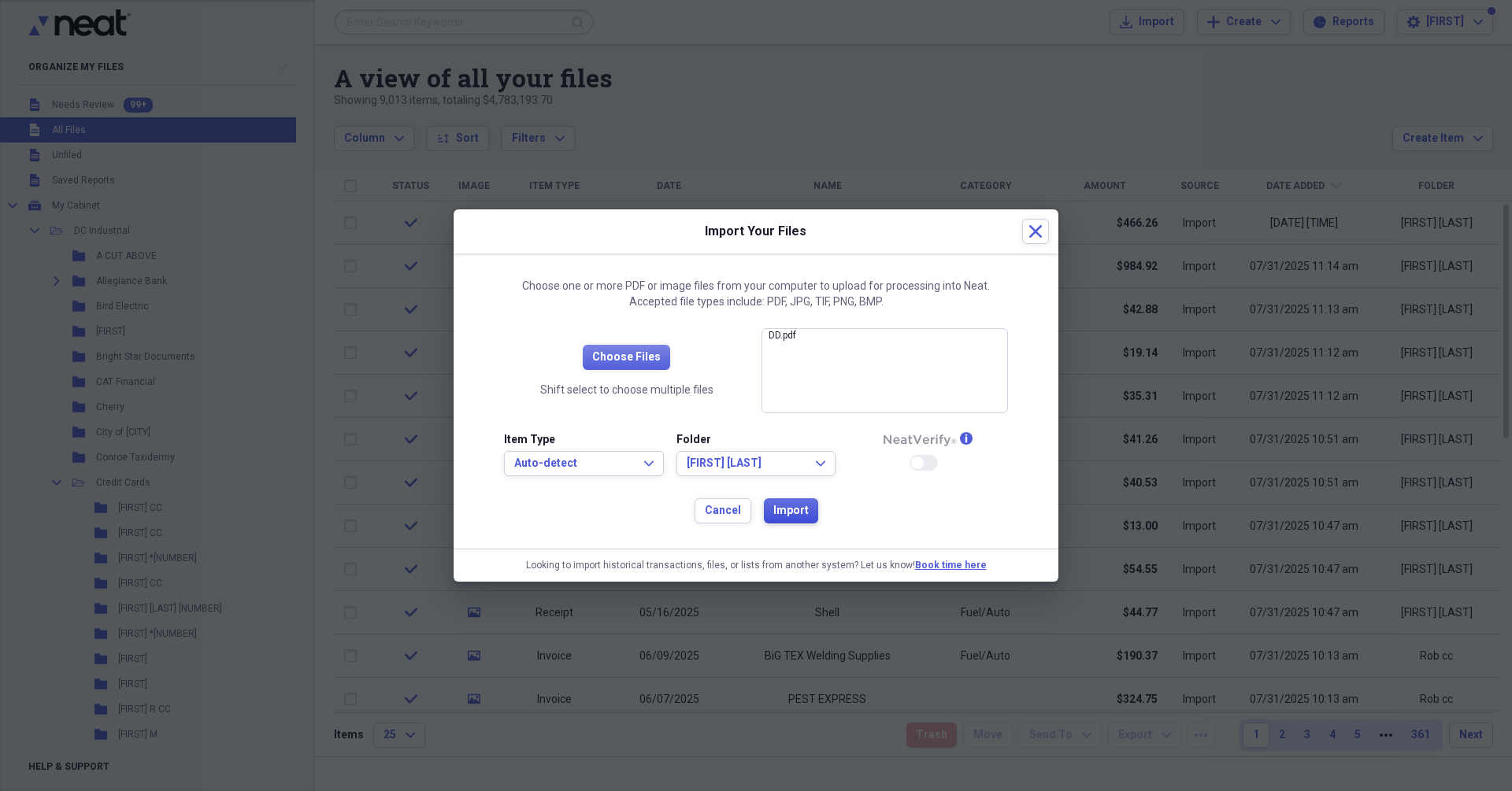 click on "Import" at bounding box center (791, 511) 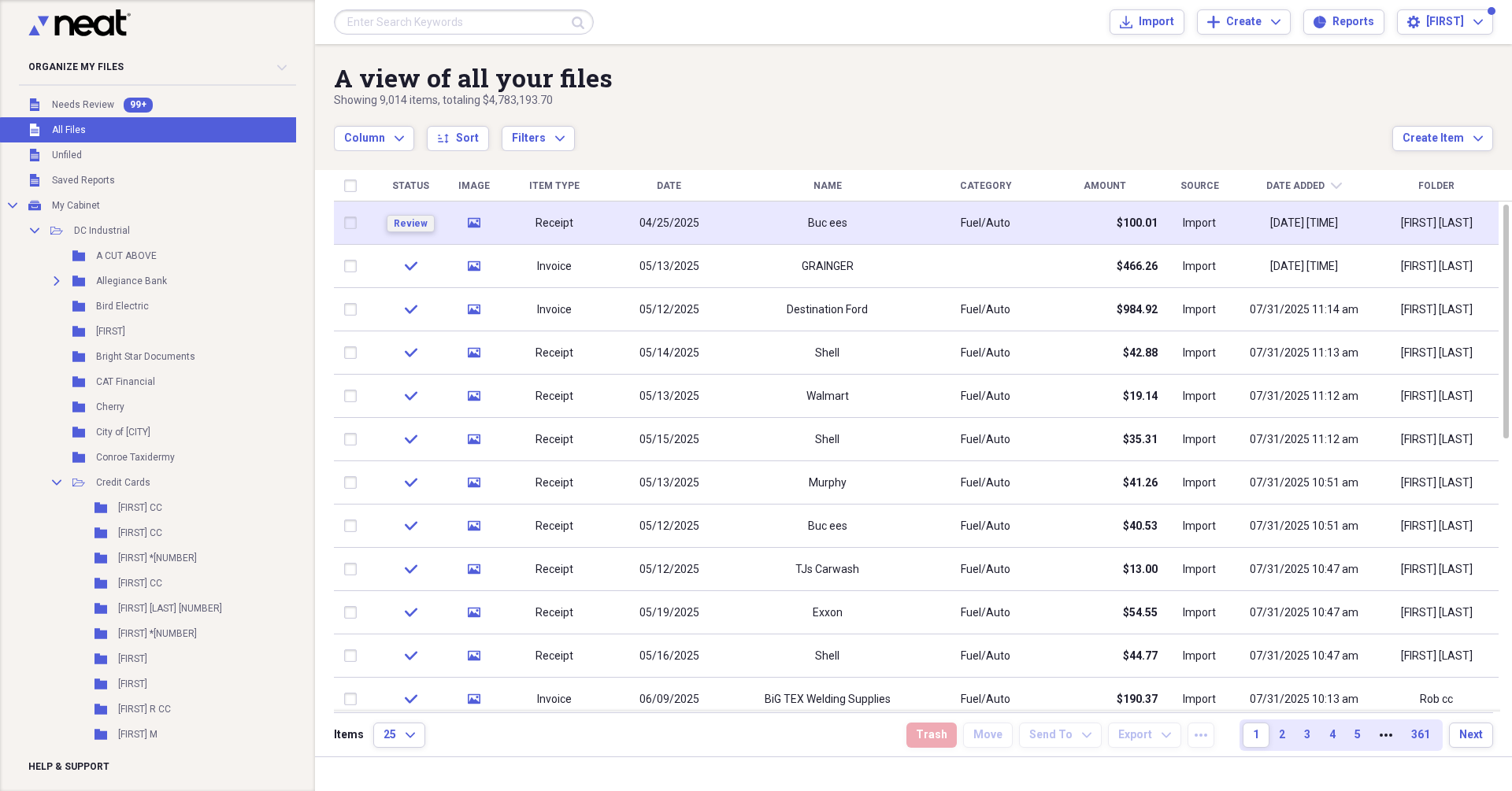 click on "Review" at bounding box center [410, 224] 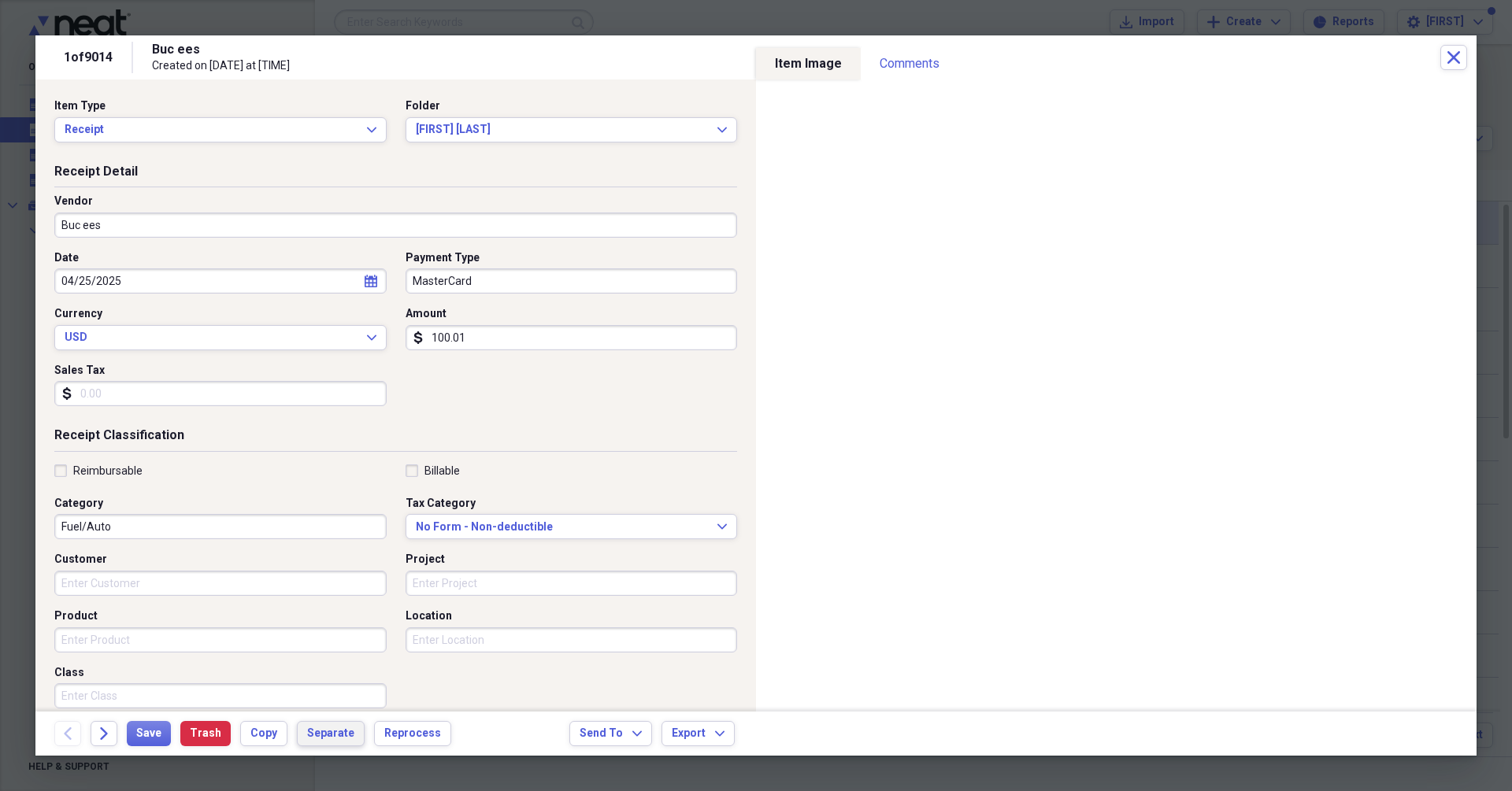 click on "Separate" at bounding box center (331, 734) 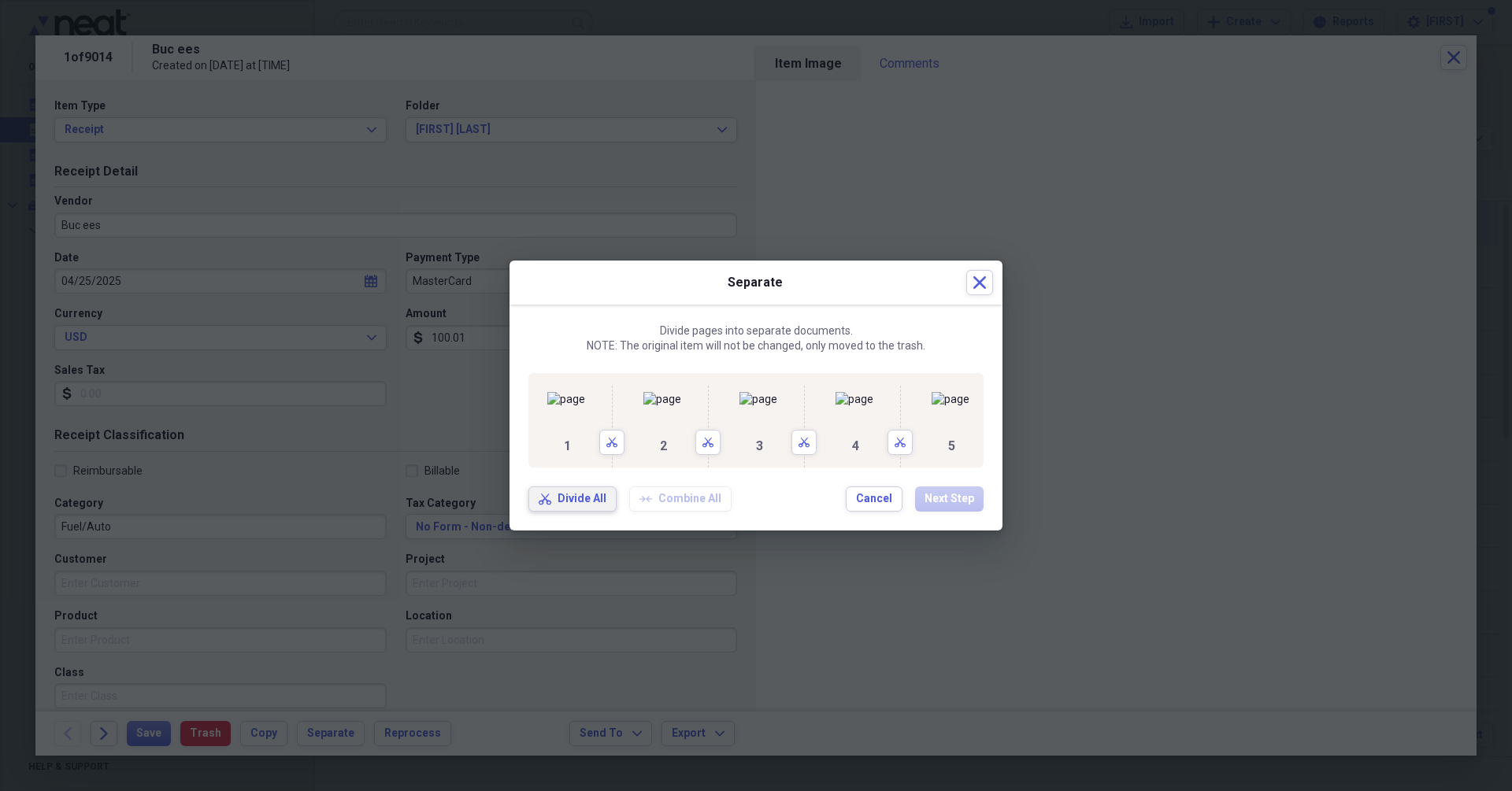 click on "Divide All" at bounding box center [582, 499] 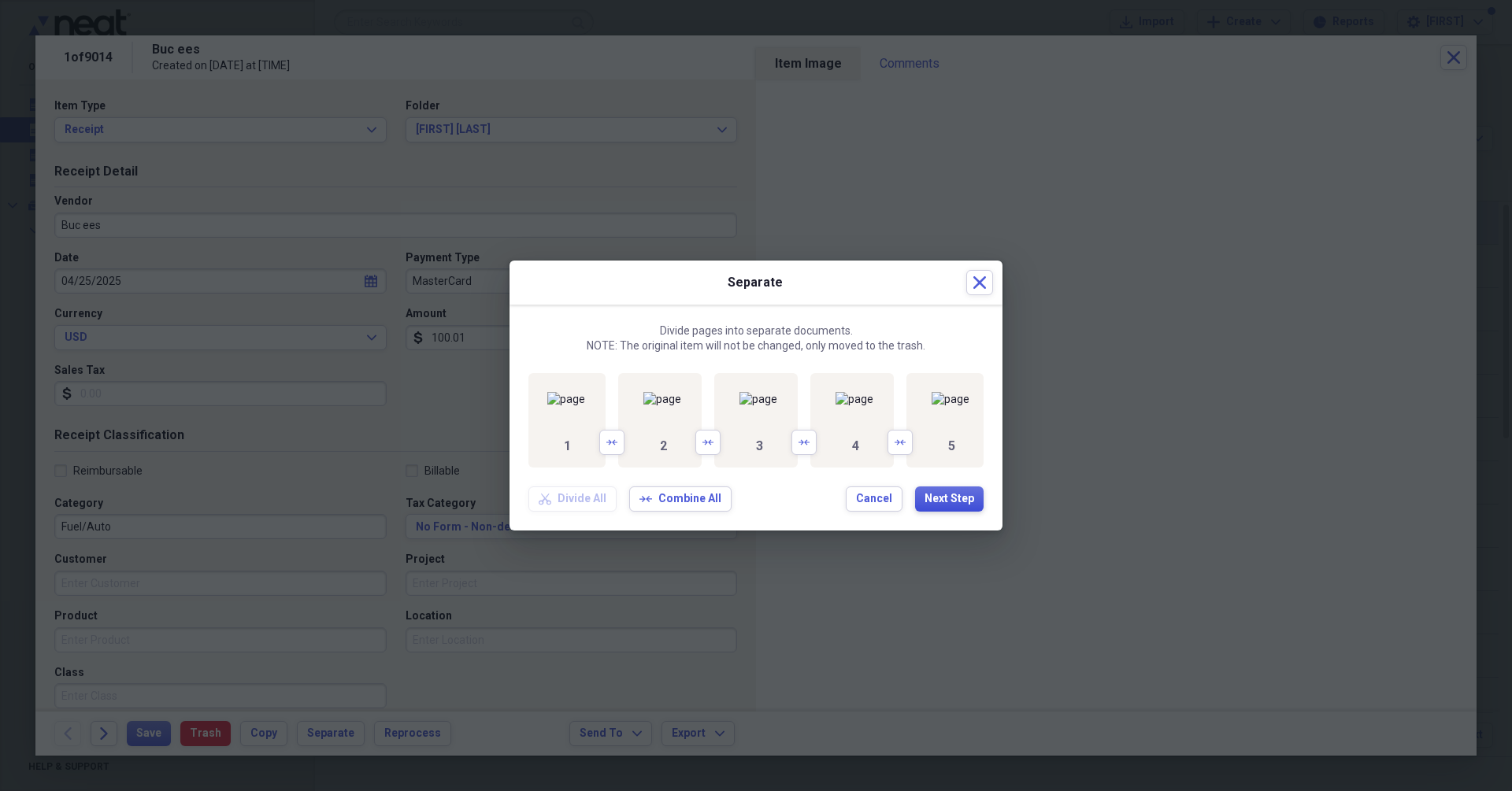 click on "Next Step" at bounding box center (949, 499) 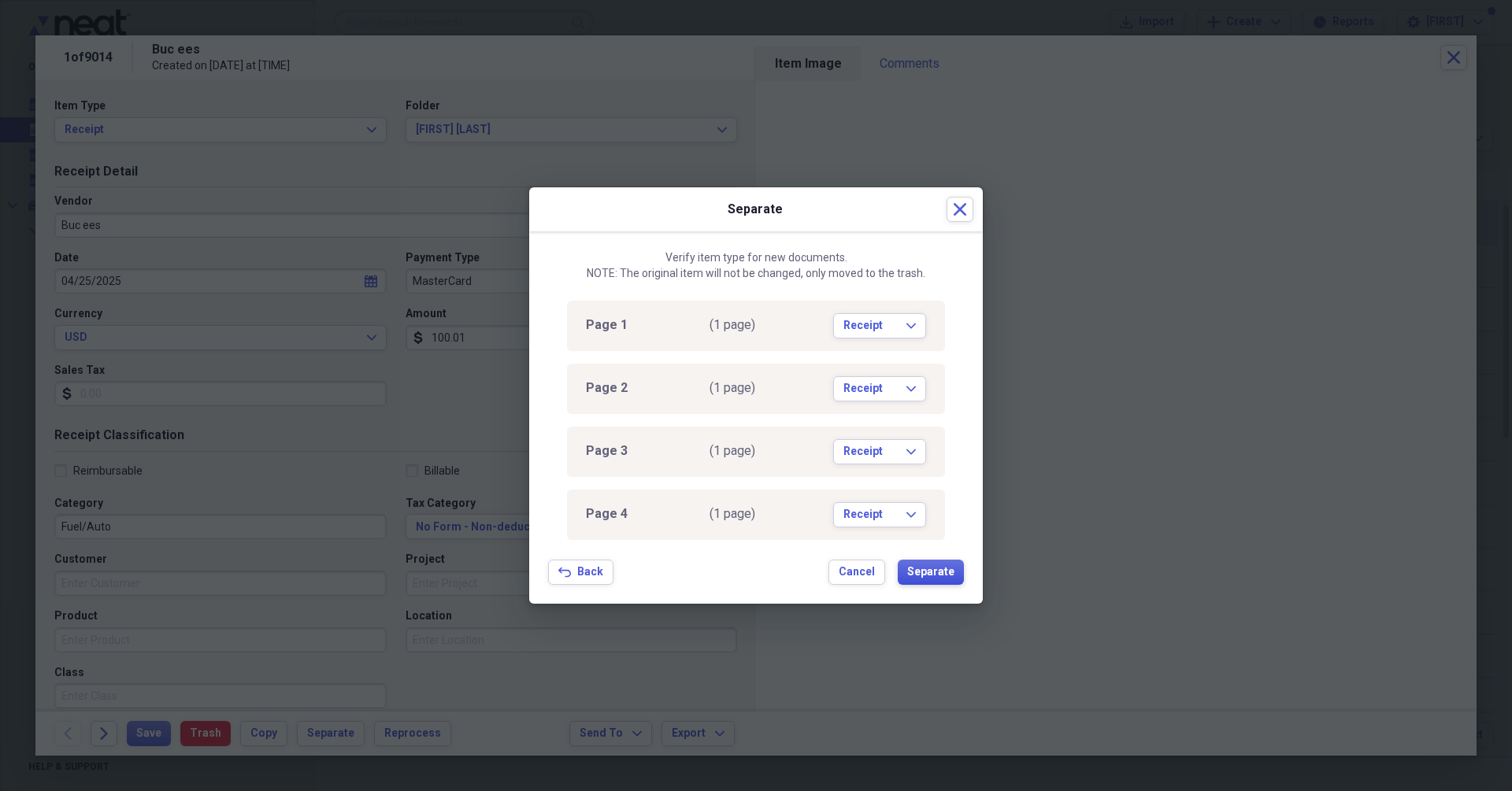 click on "Separate" at bounding box center (931, 572) 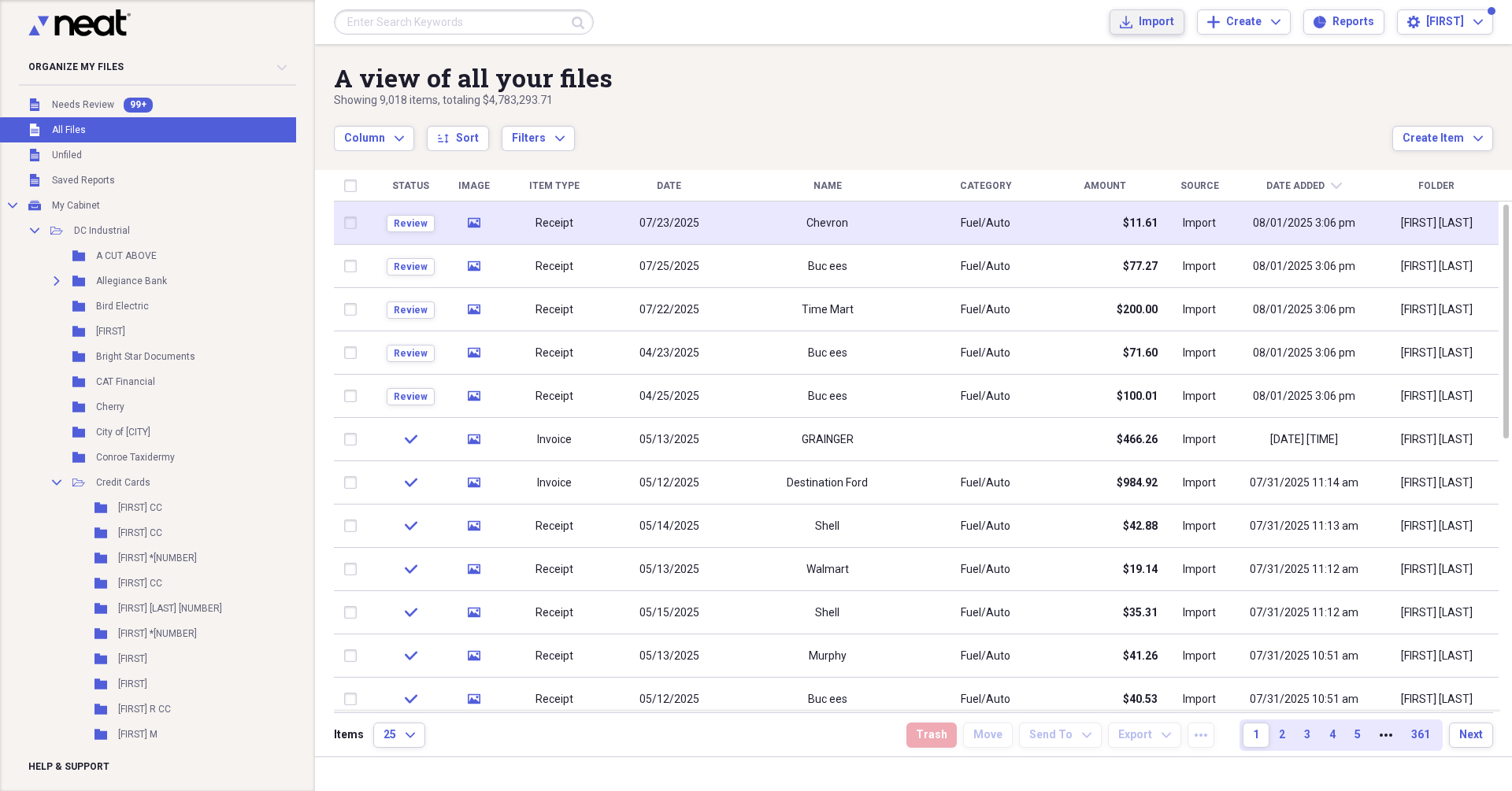 click on "Import" at bounding box center [1156, 22] 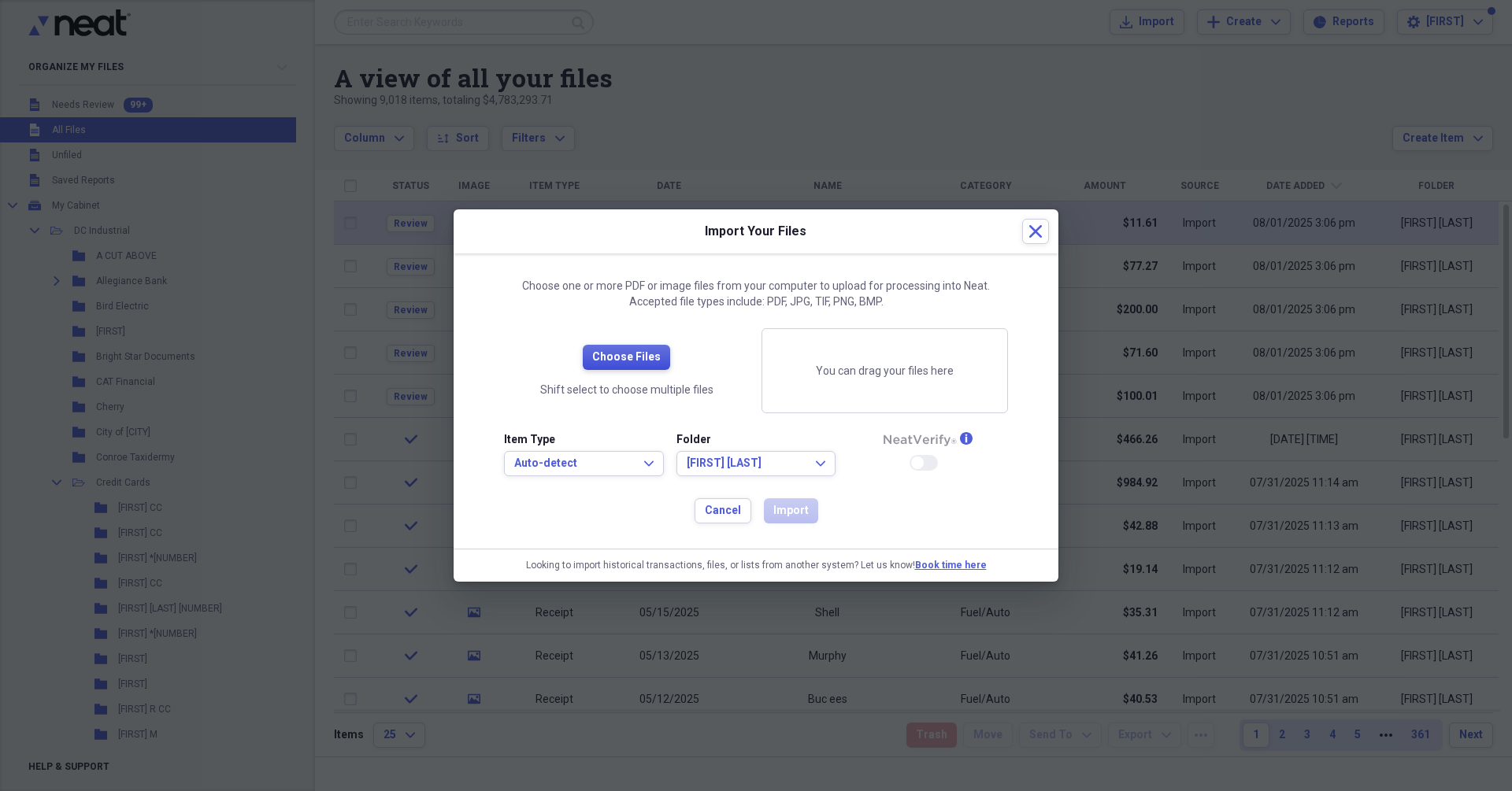 click on "Choose Files" at bounding box center (626, 357) 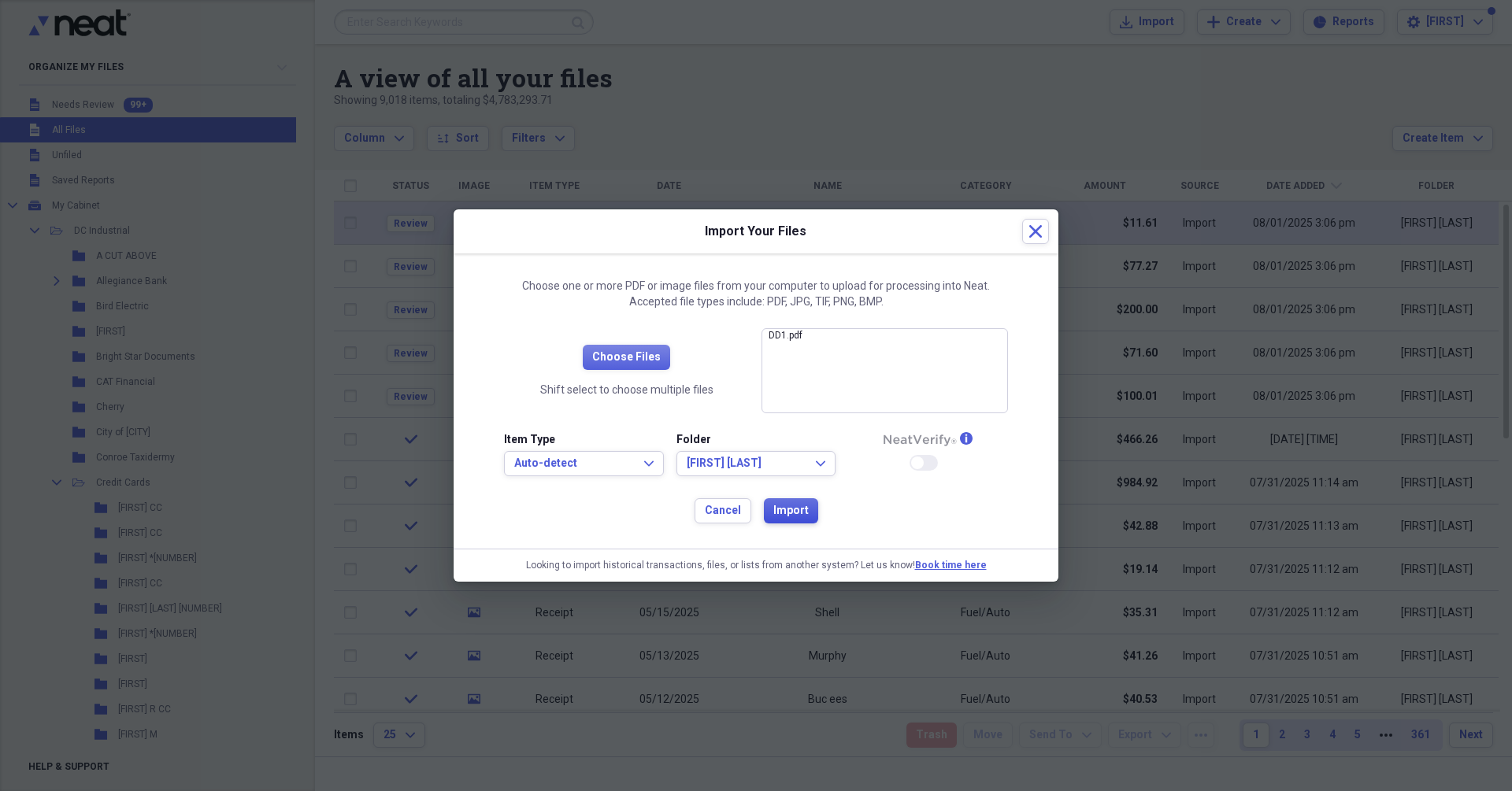 click on "Import" at bounding box center [791, 511] 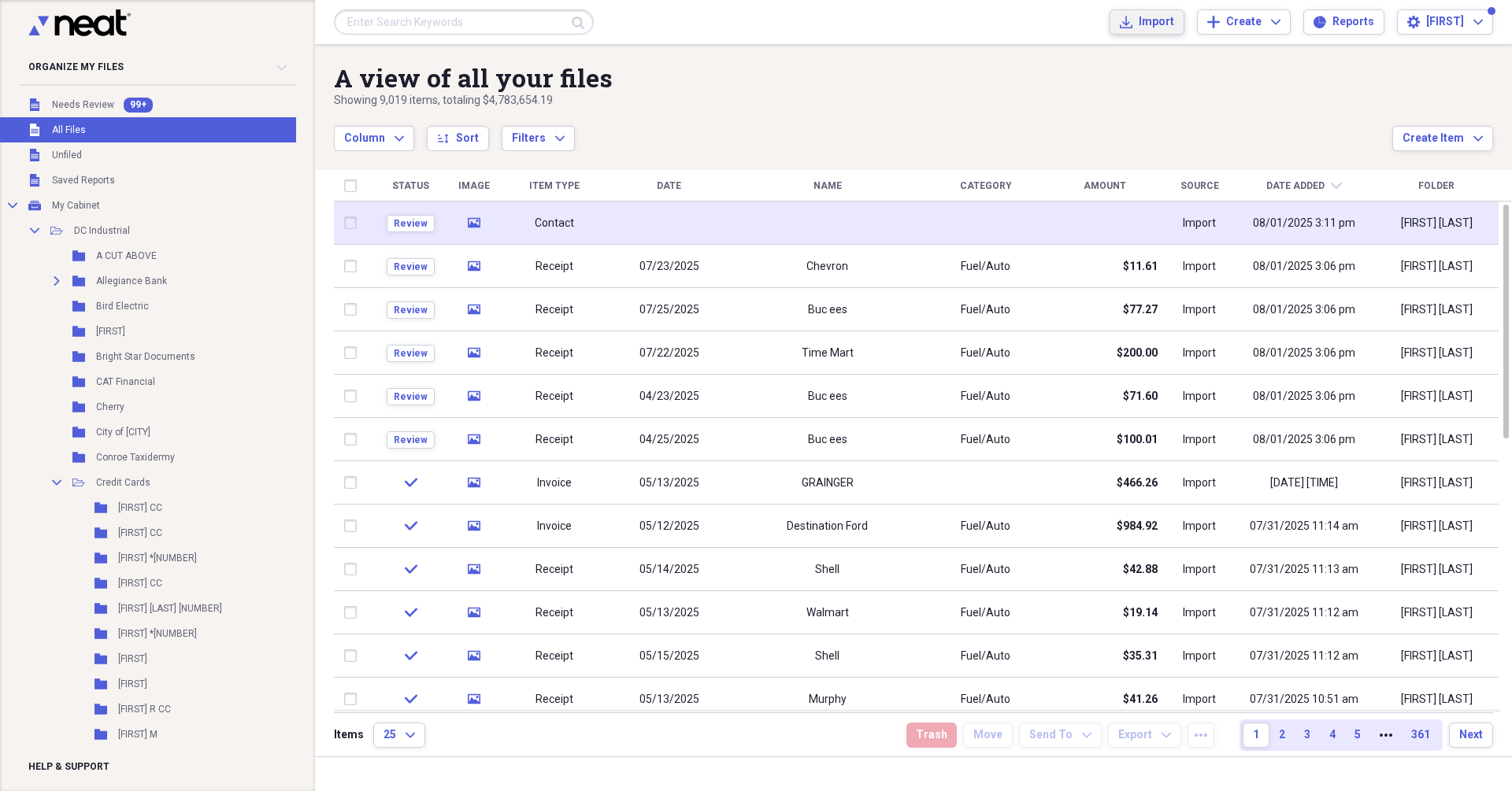 click on "Import Import" at bounding box center (1147, 22) 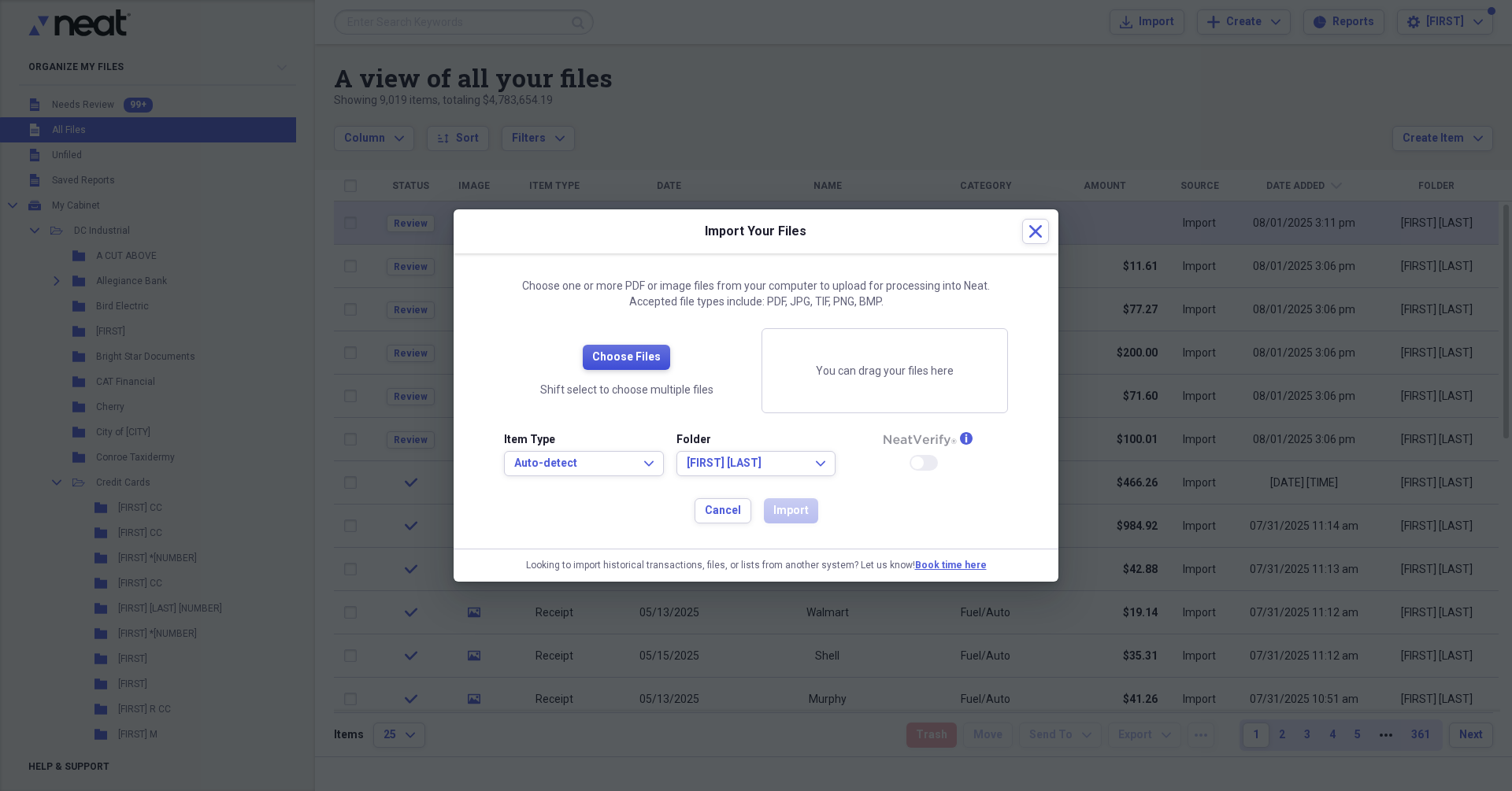 click on "Choose Files" at bounding box center (626, 357) 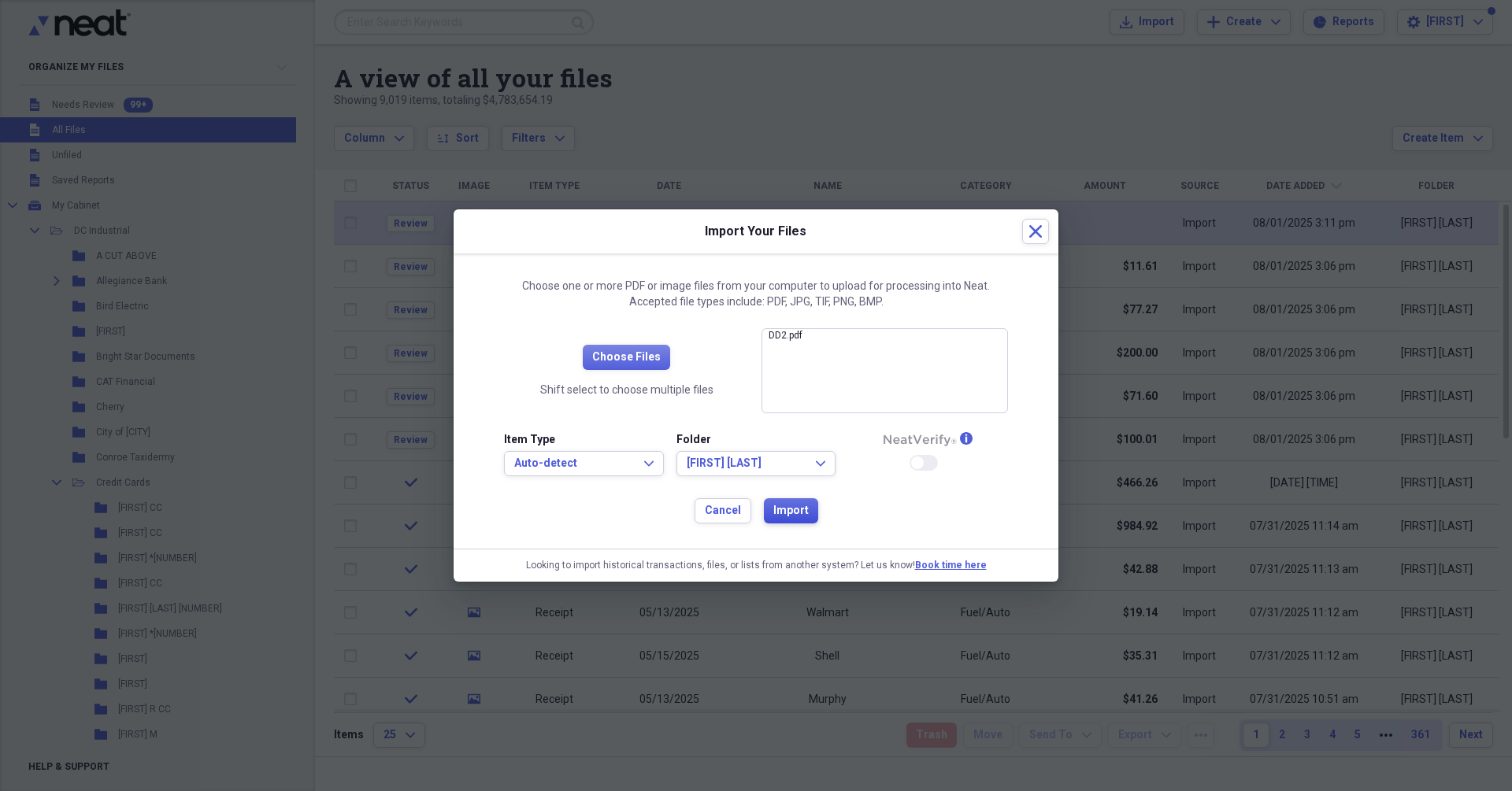 click on "Import" at bounding box center (791, 511) 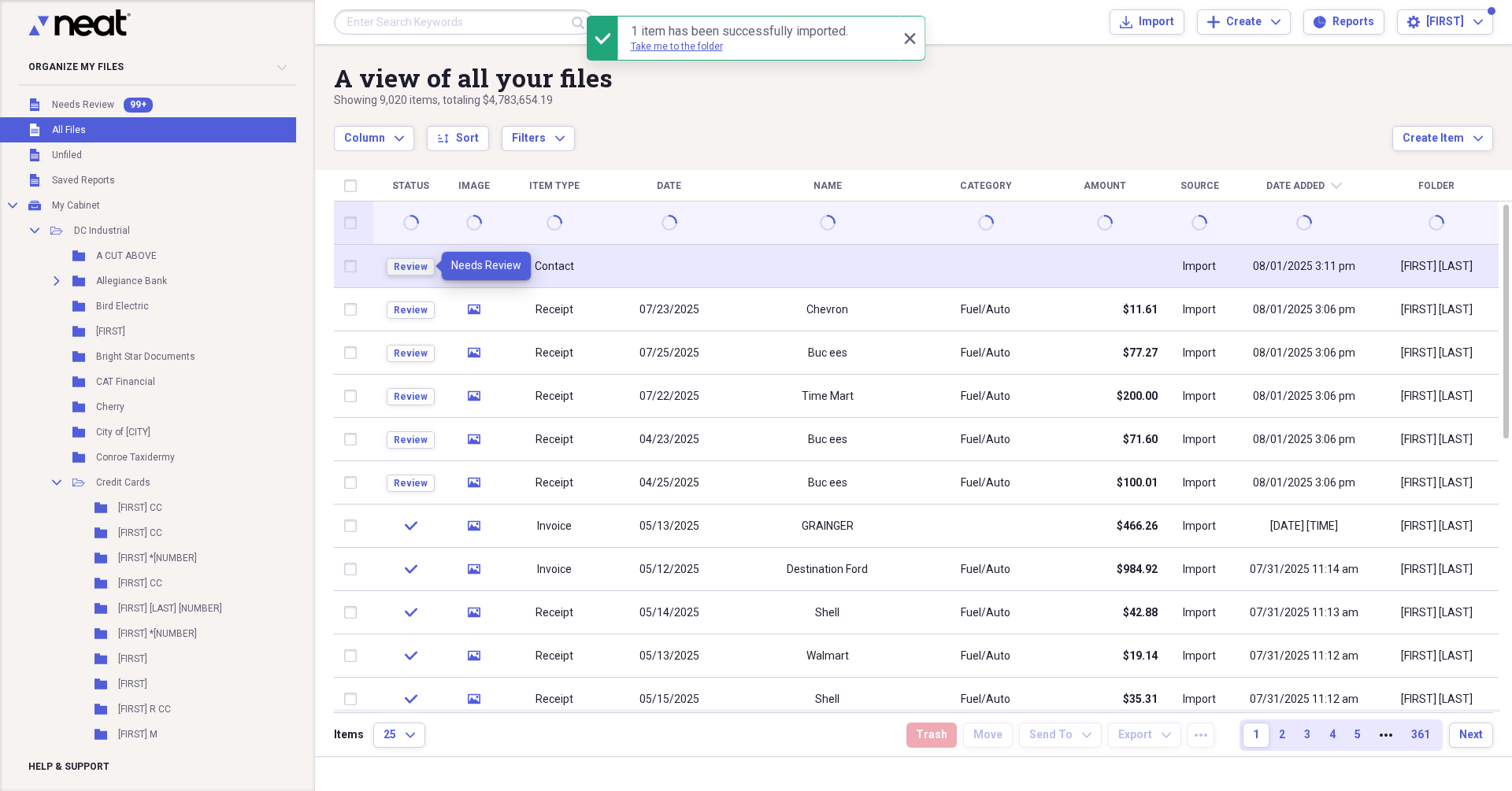 click on "Review" at bounding box center [410, 267] 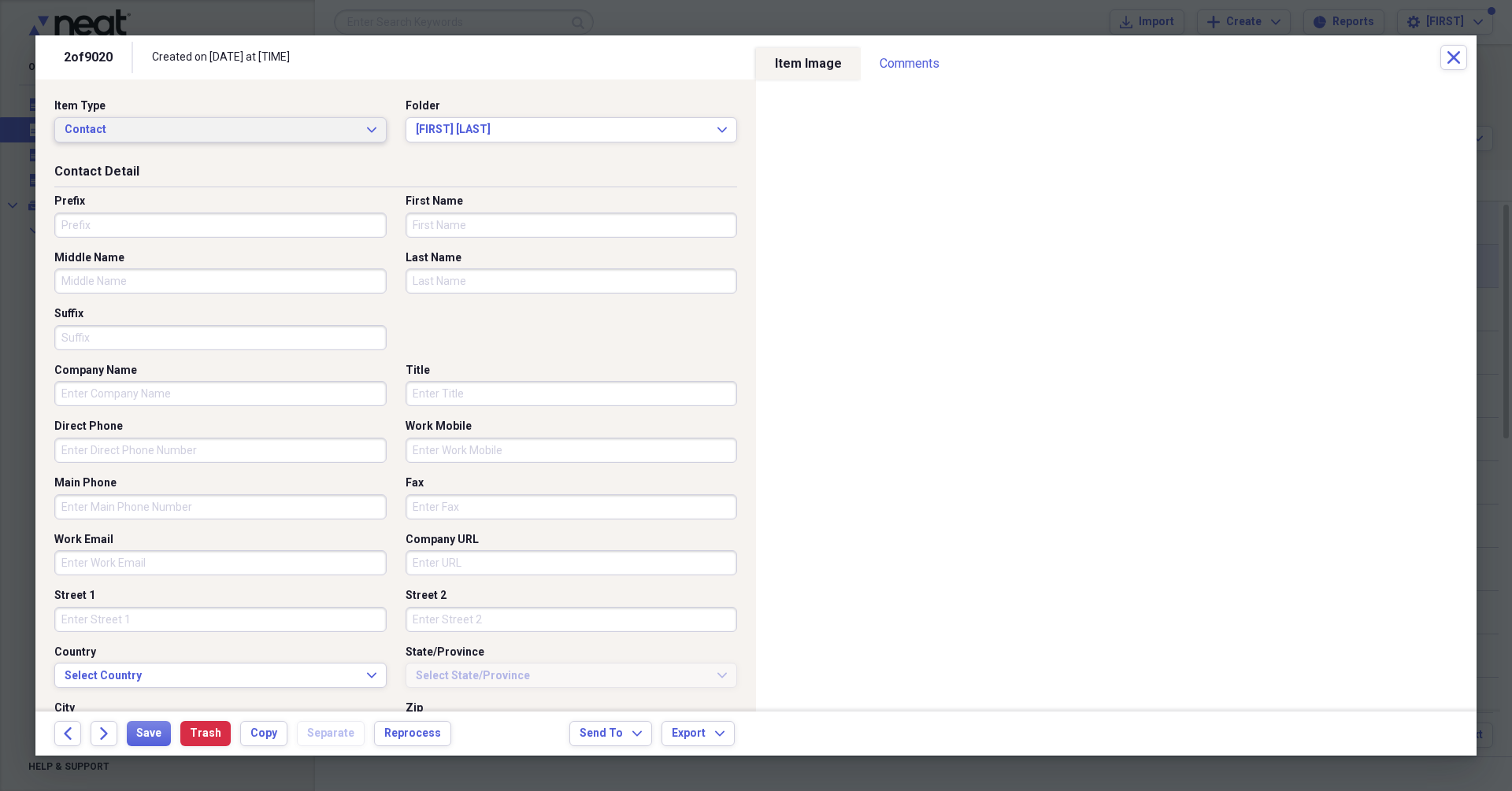 click on "Expand" 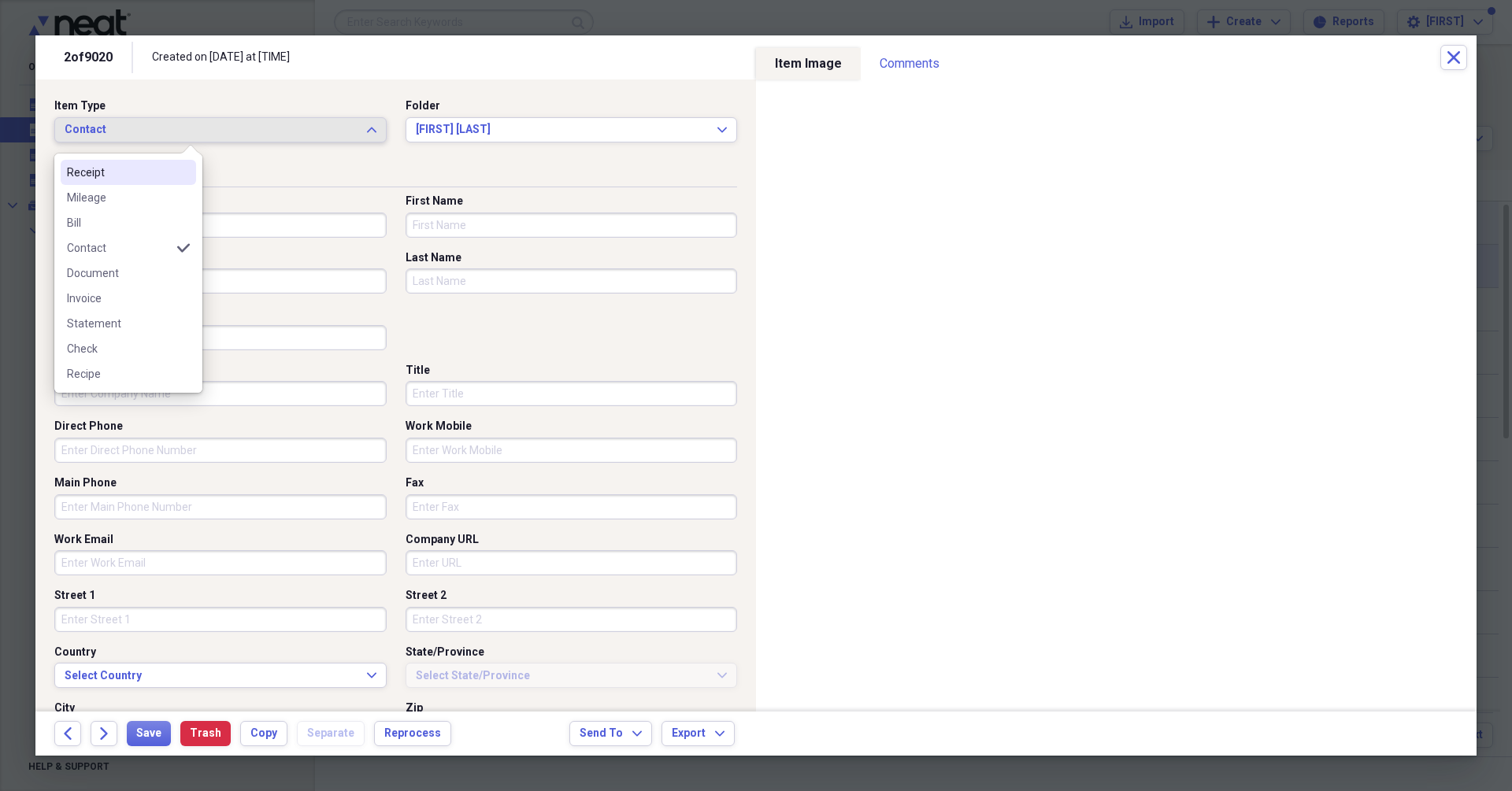 click on "Receipt" at bounding box center (119, 172) 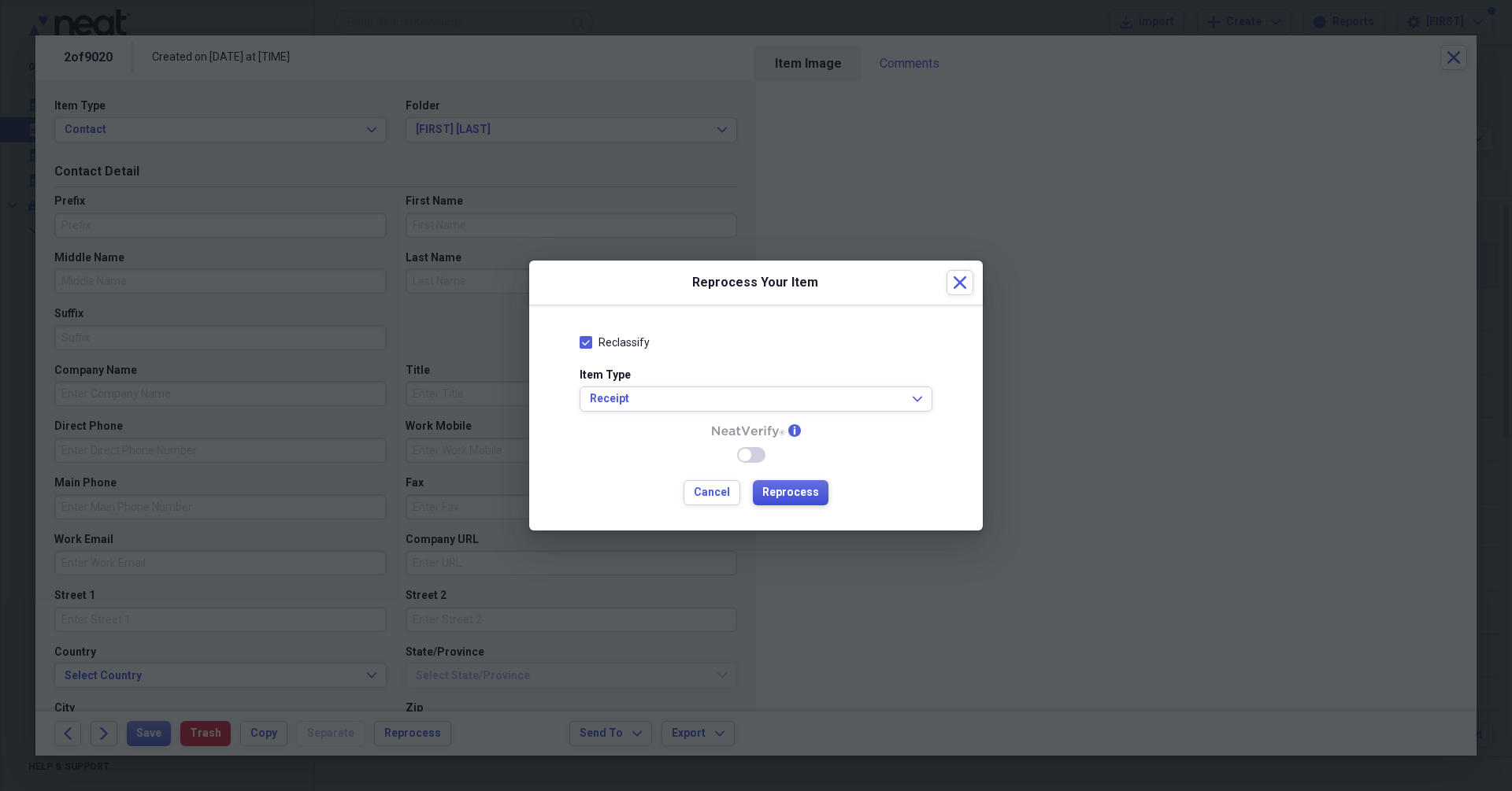 click on "Reprocess" at bounding box center (791, 493) 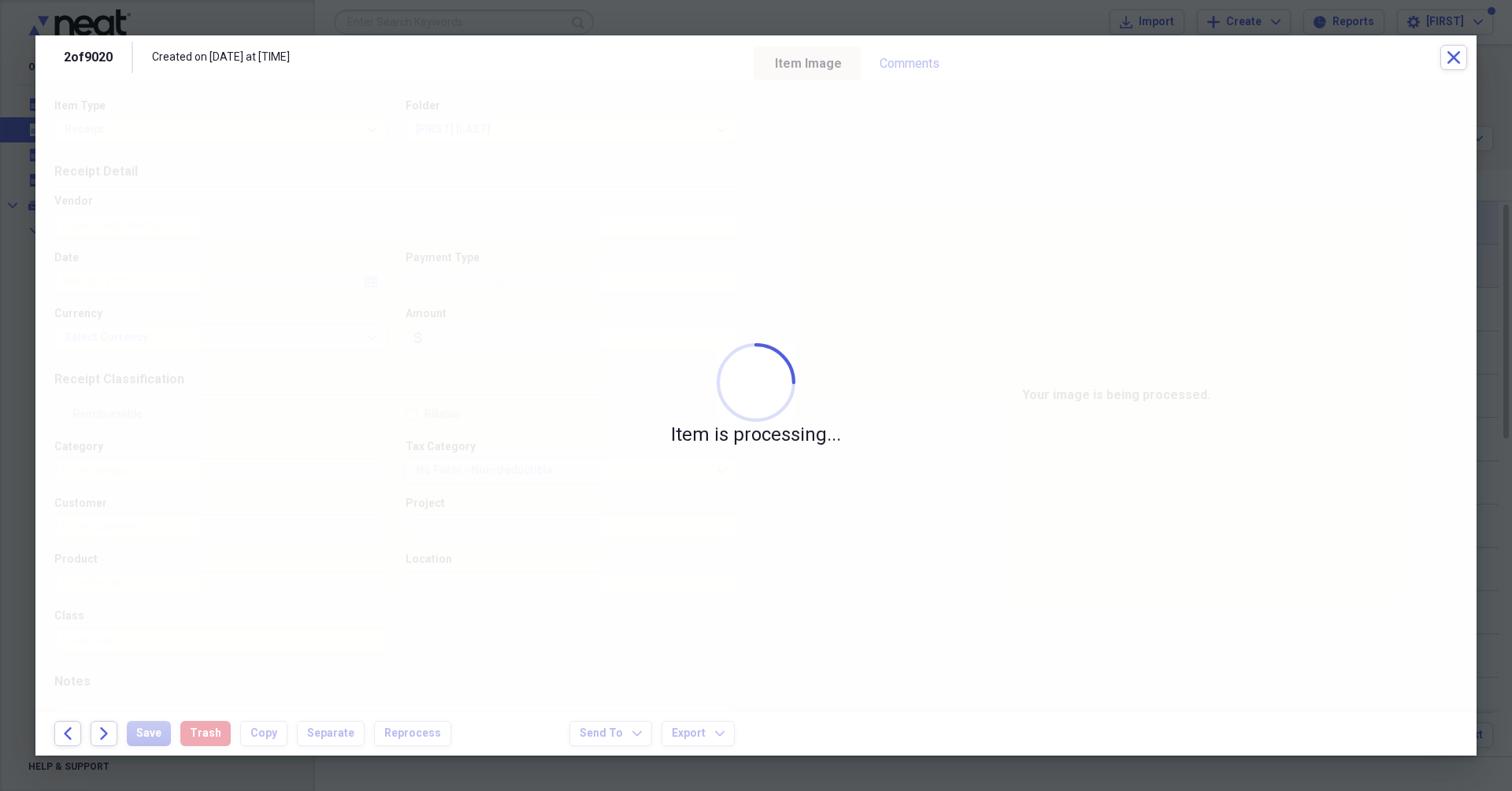 type on "04/23/2025" 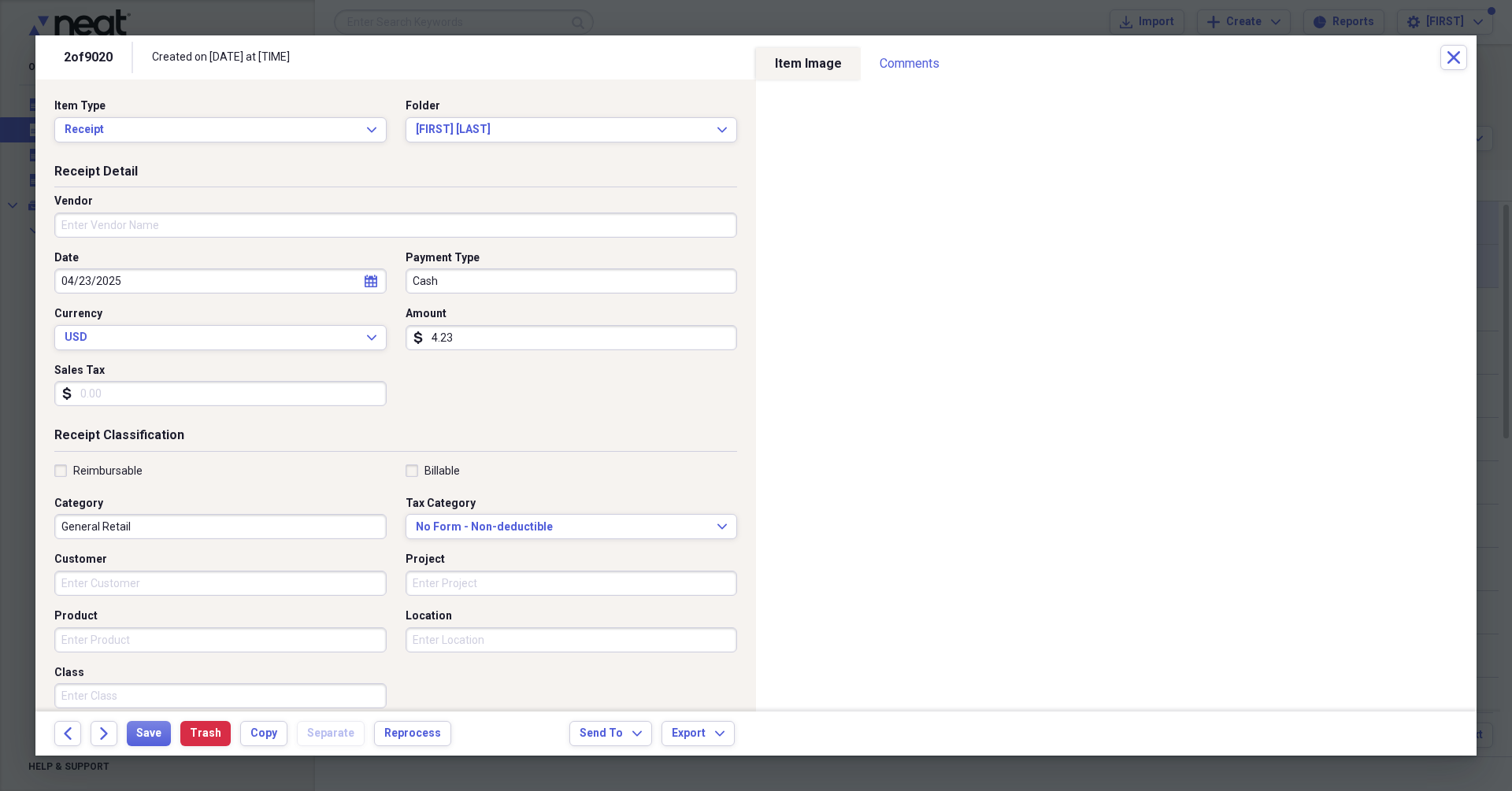 click on "Vendor" at bounding box center [395, 225] 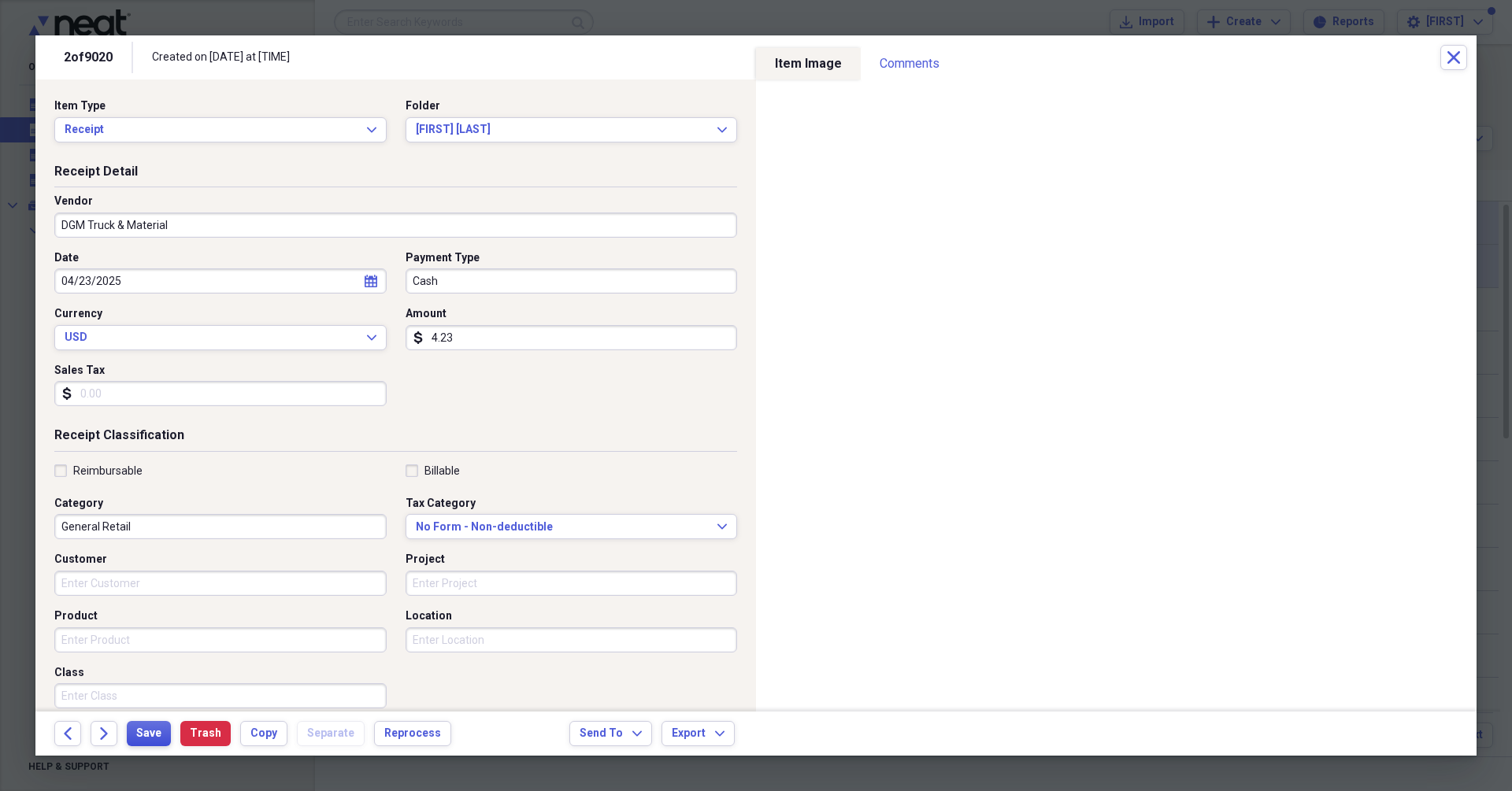 type on "DGM Truck & Material" 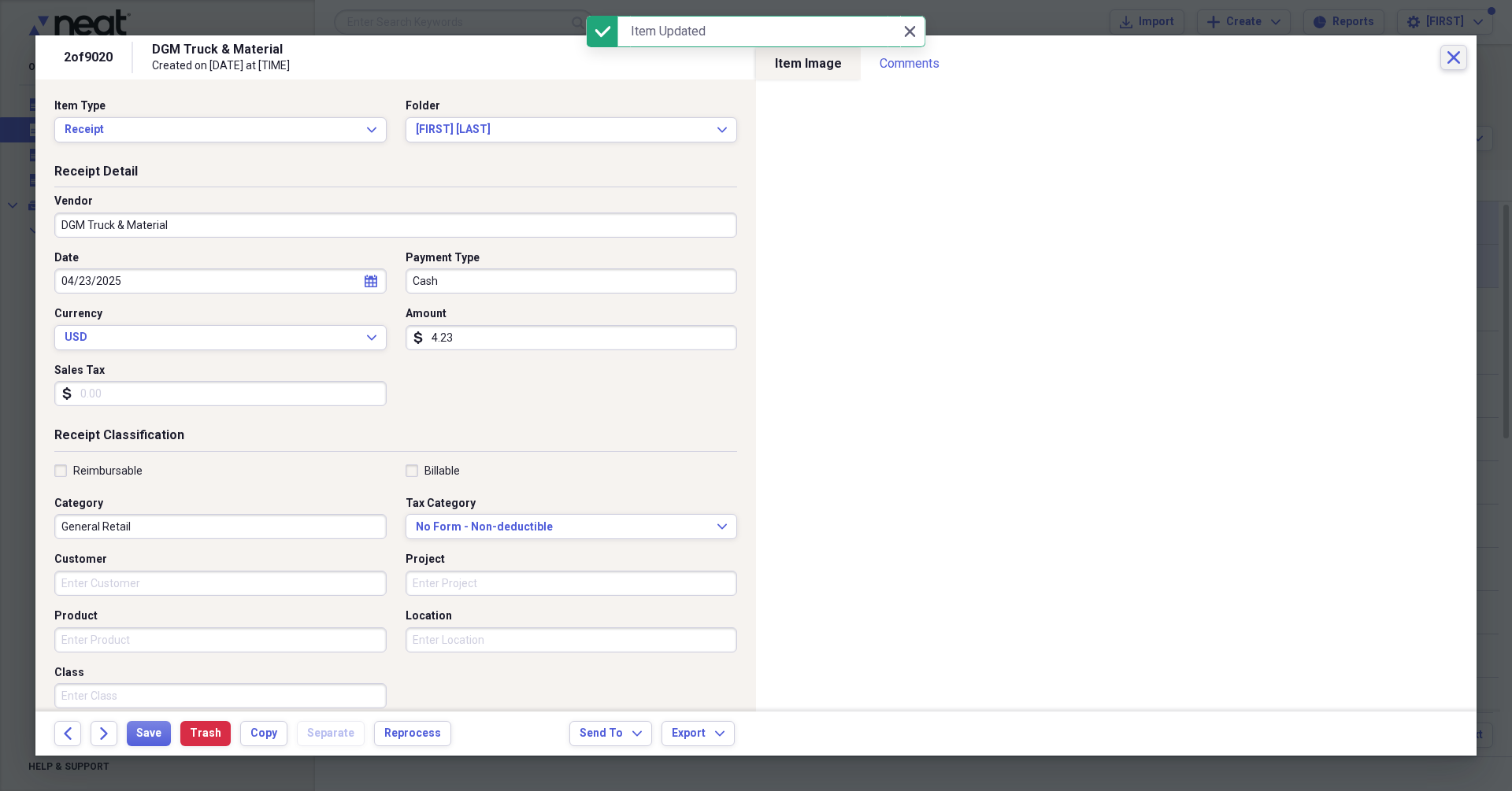 click on "Close" at bounding box center [1454, 57] 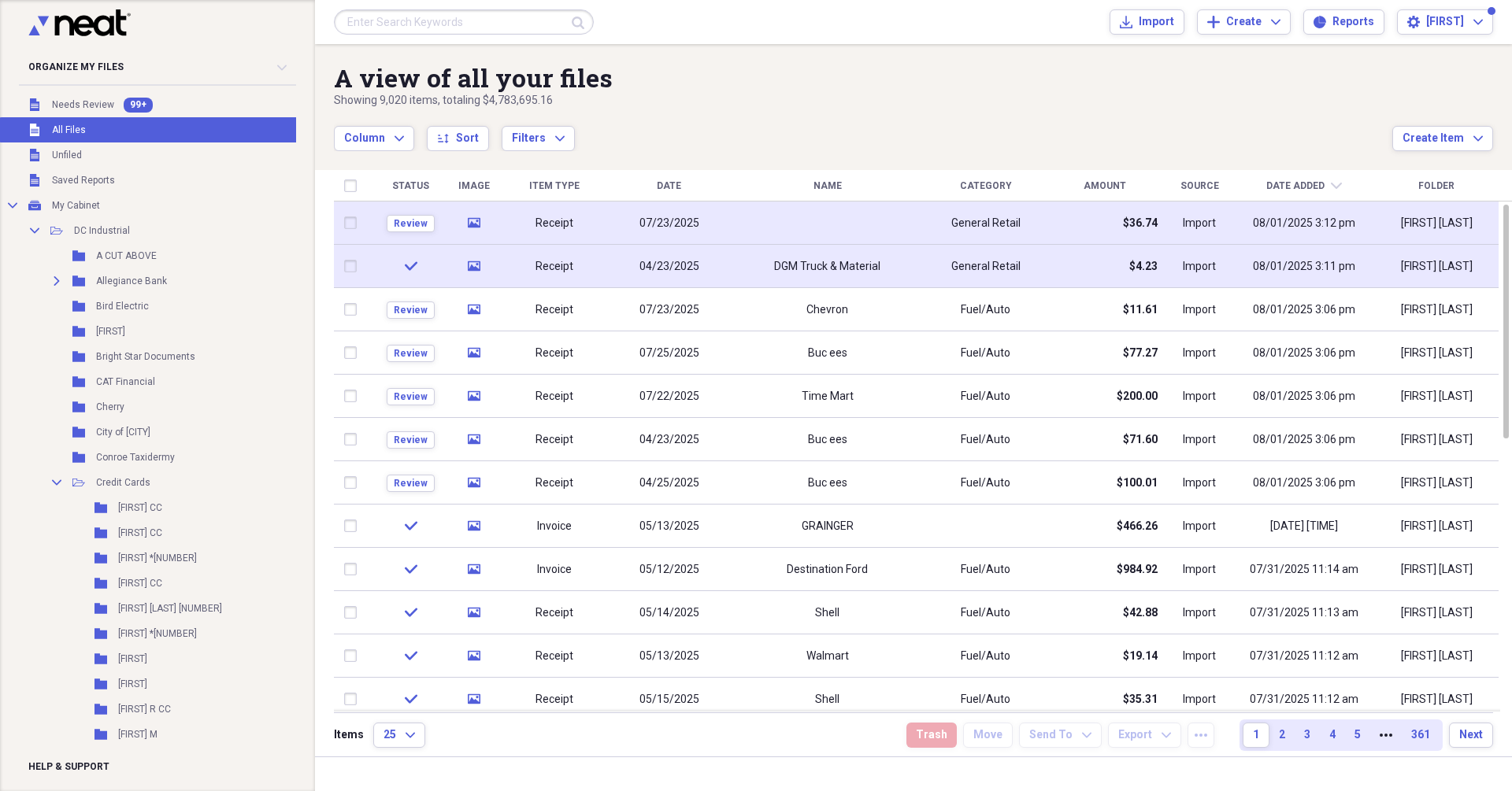 click on "check" at bounding box center (410, 266) 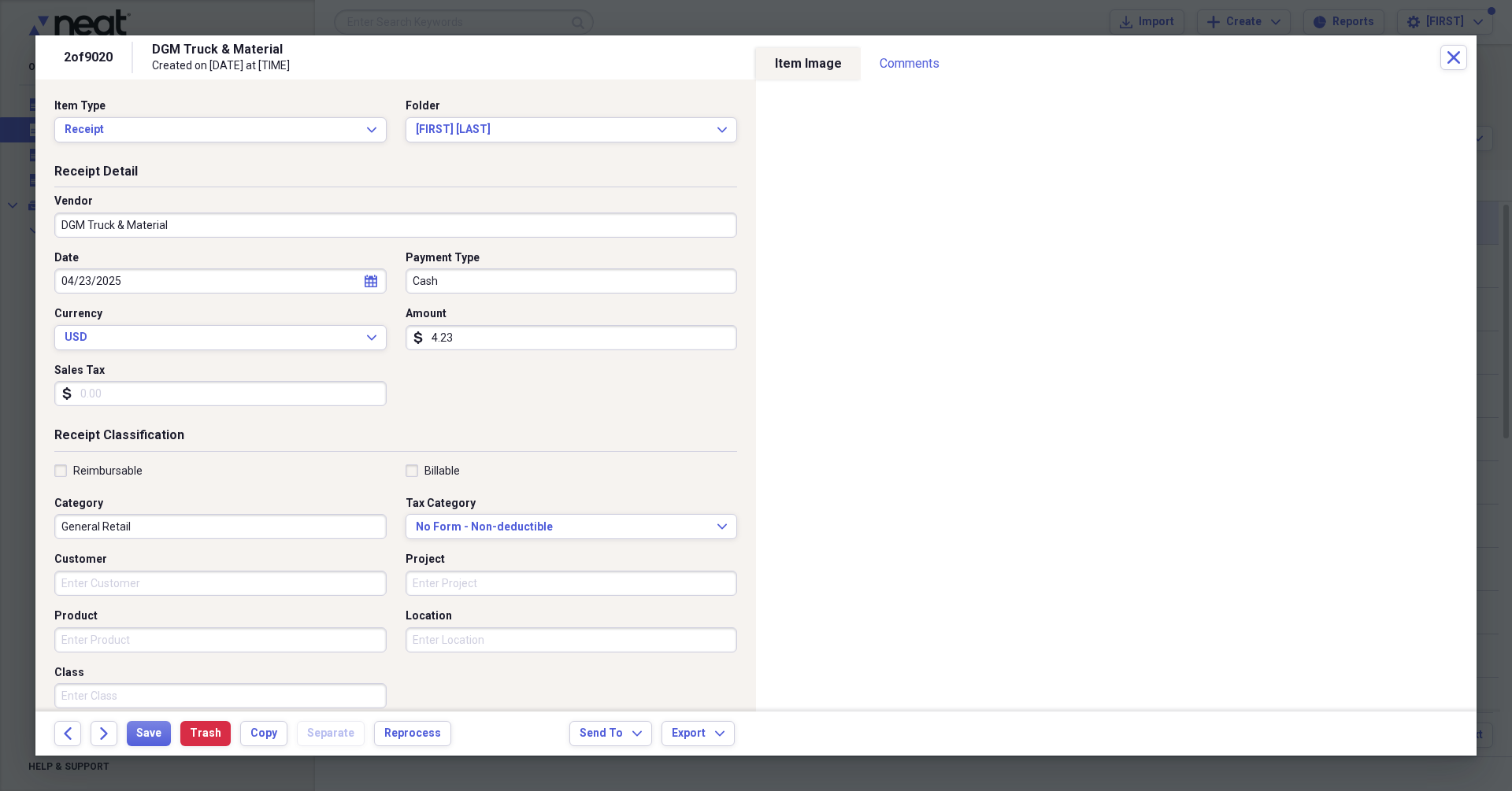 click on "4.23" at bounding box center [572, 338] 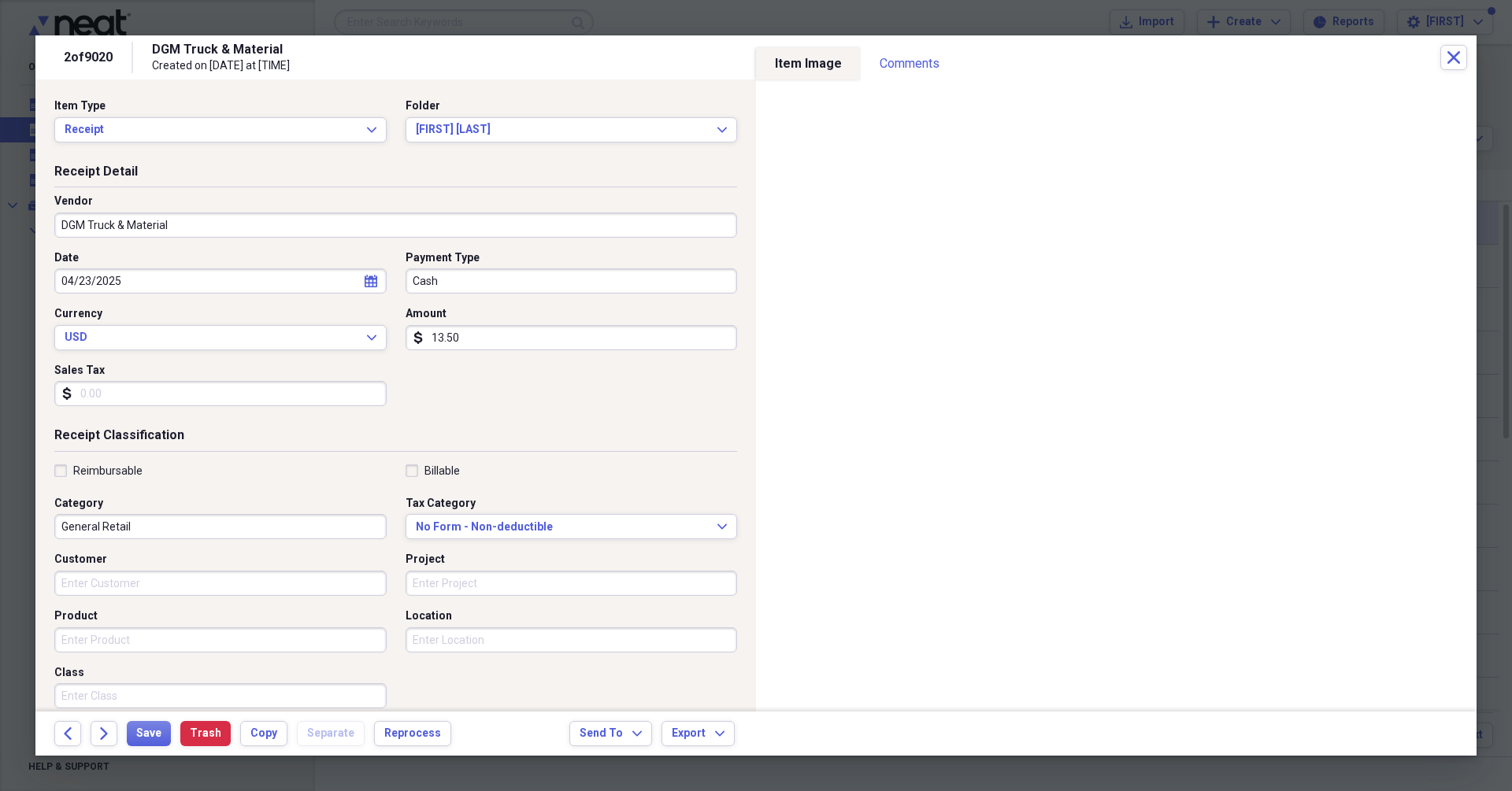 type on "135.00" 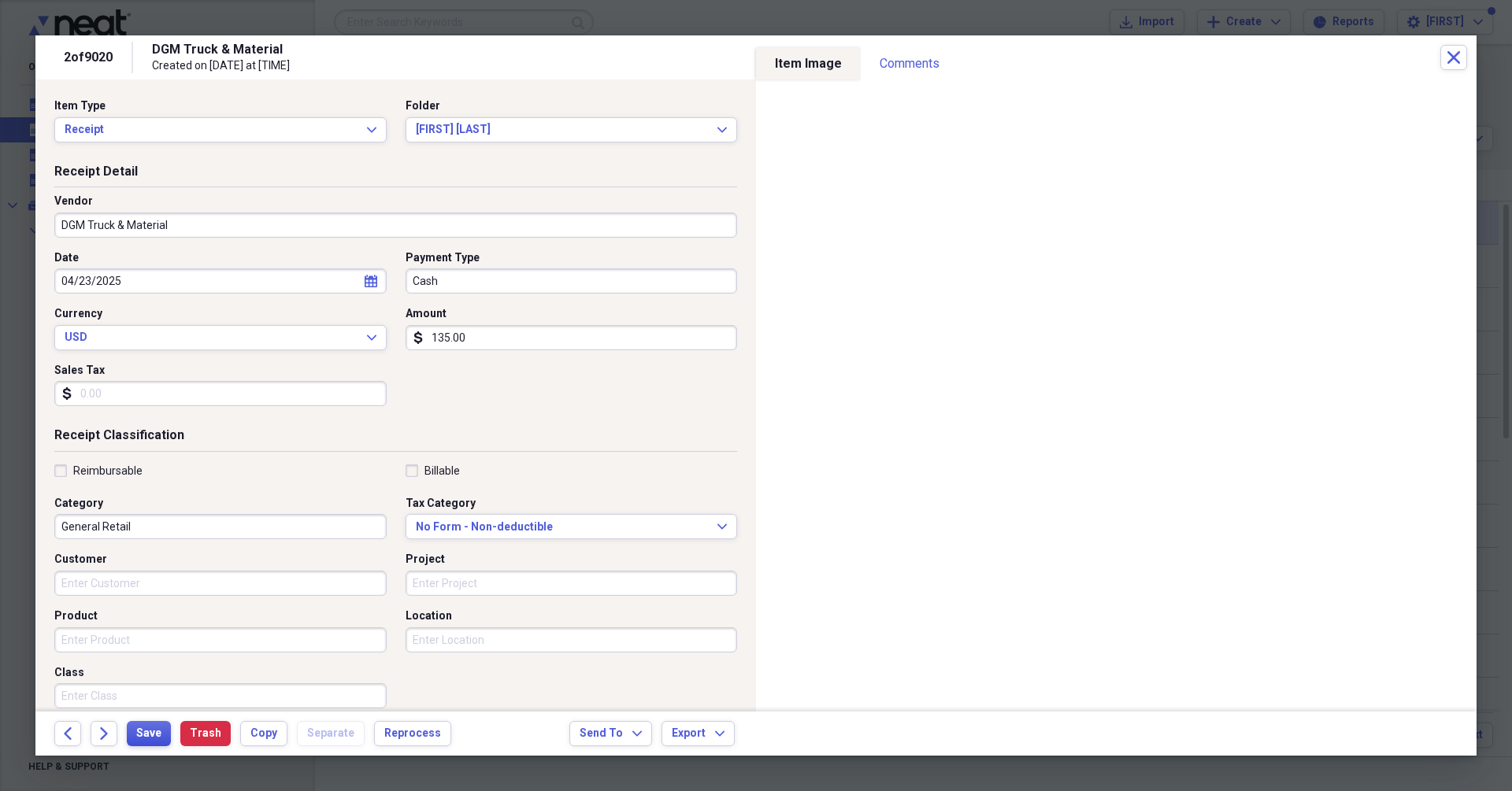 click on "Save" at bounding box center (149, 734) 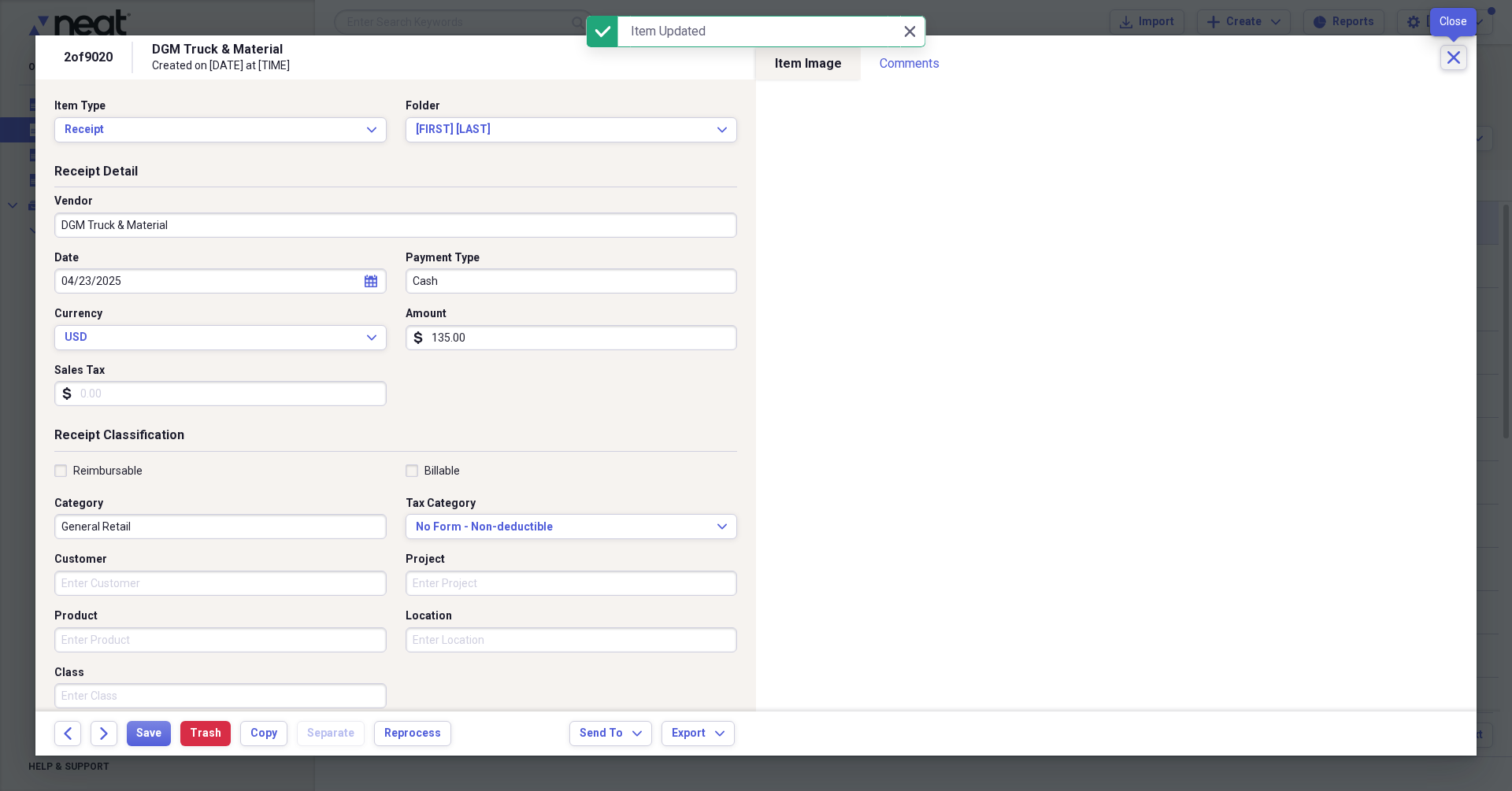 click on "Close" at bounding box center [1454, 57] 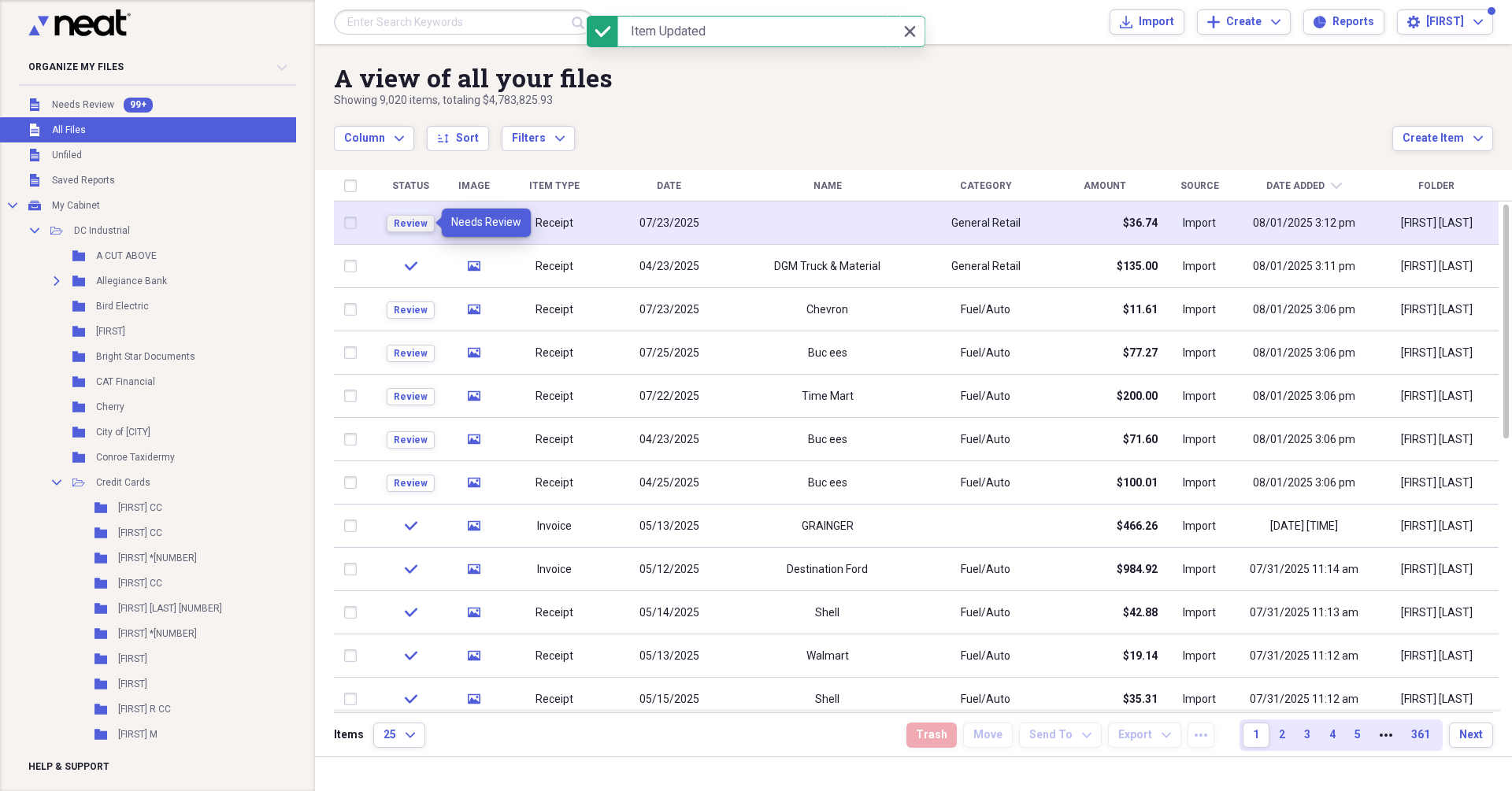 click on "Review" at bounding box center [410, 224] 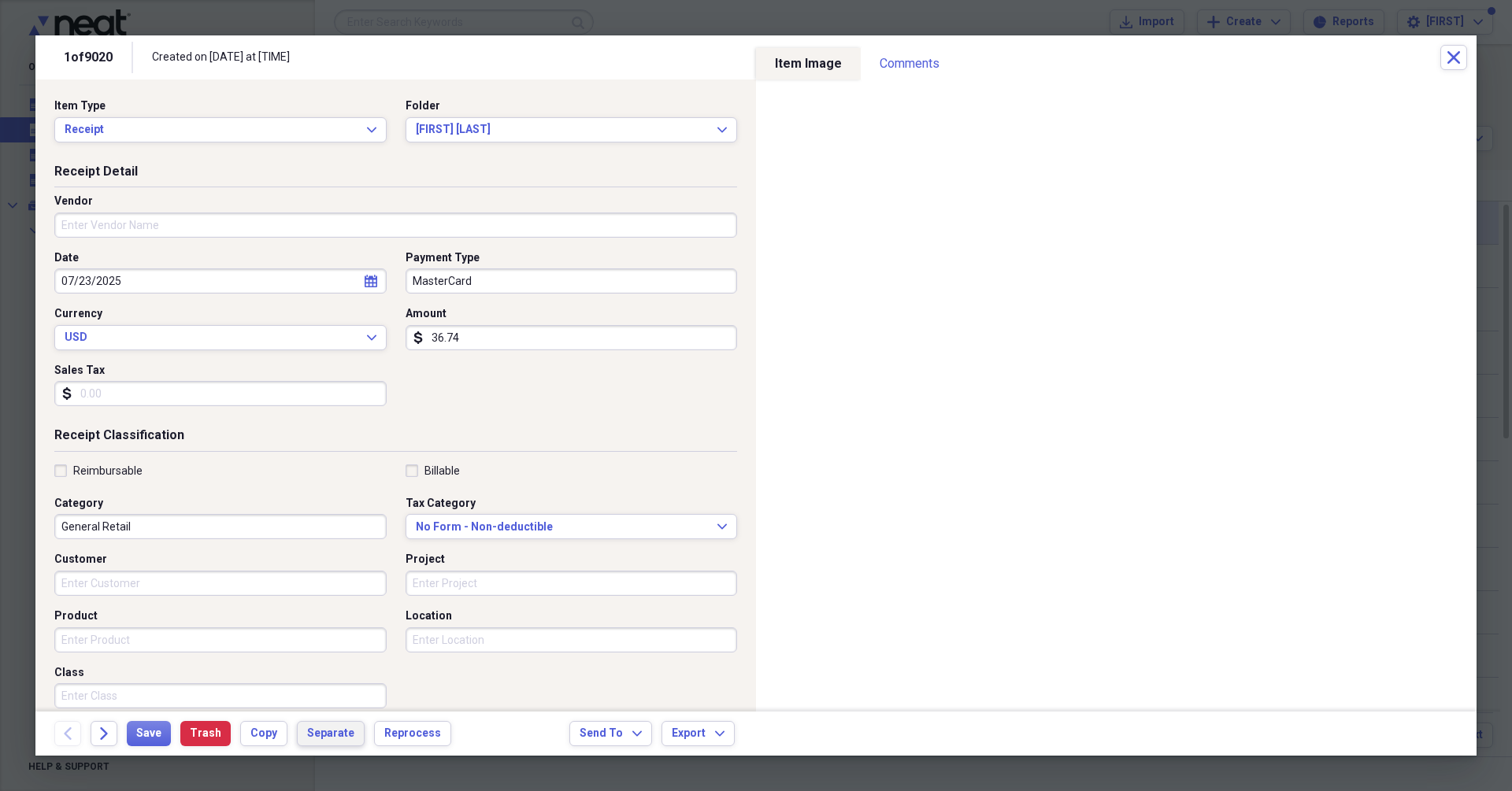 click on "Separate" at bounding box center (331, 734) 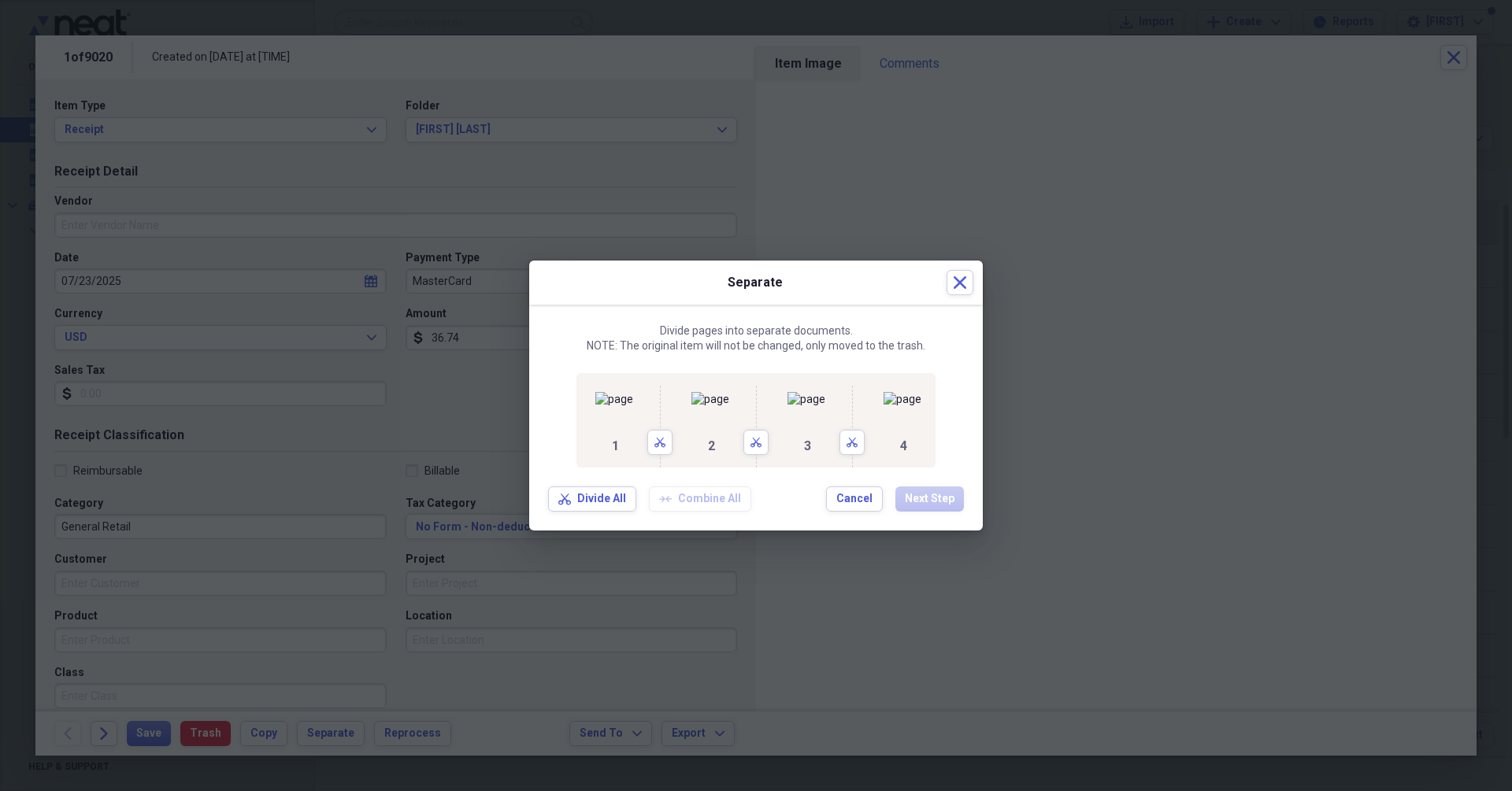 drag, startPoint x: 515, startPoint y: 560, endPoint x: 580, endPoint y: 547, distance: 66.287254 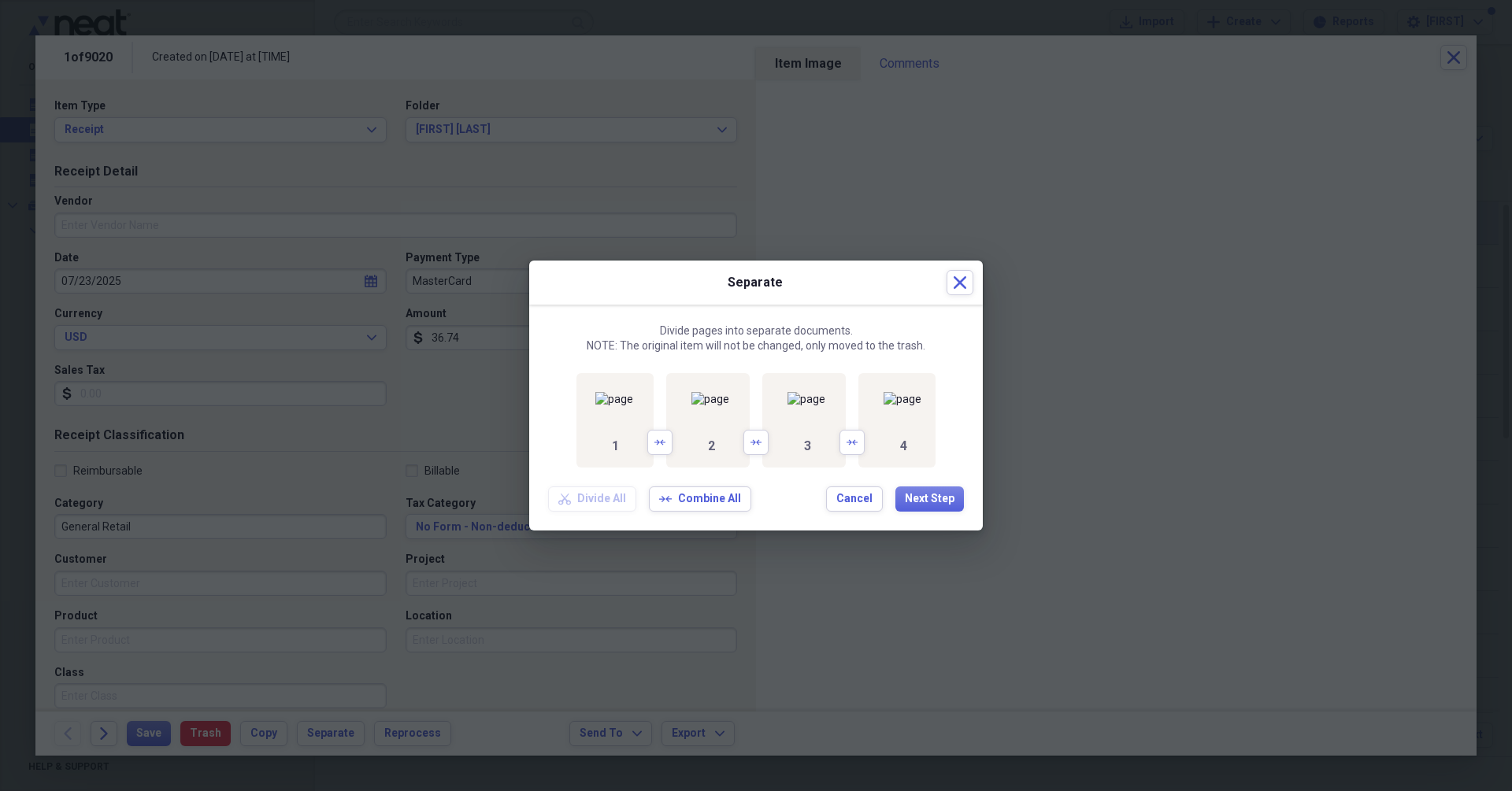 click on "Next Step" at bounding box center [929, 499] 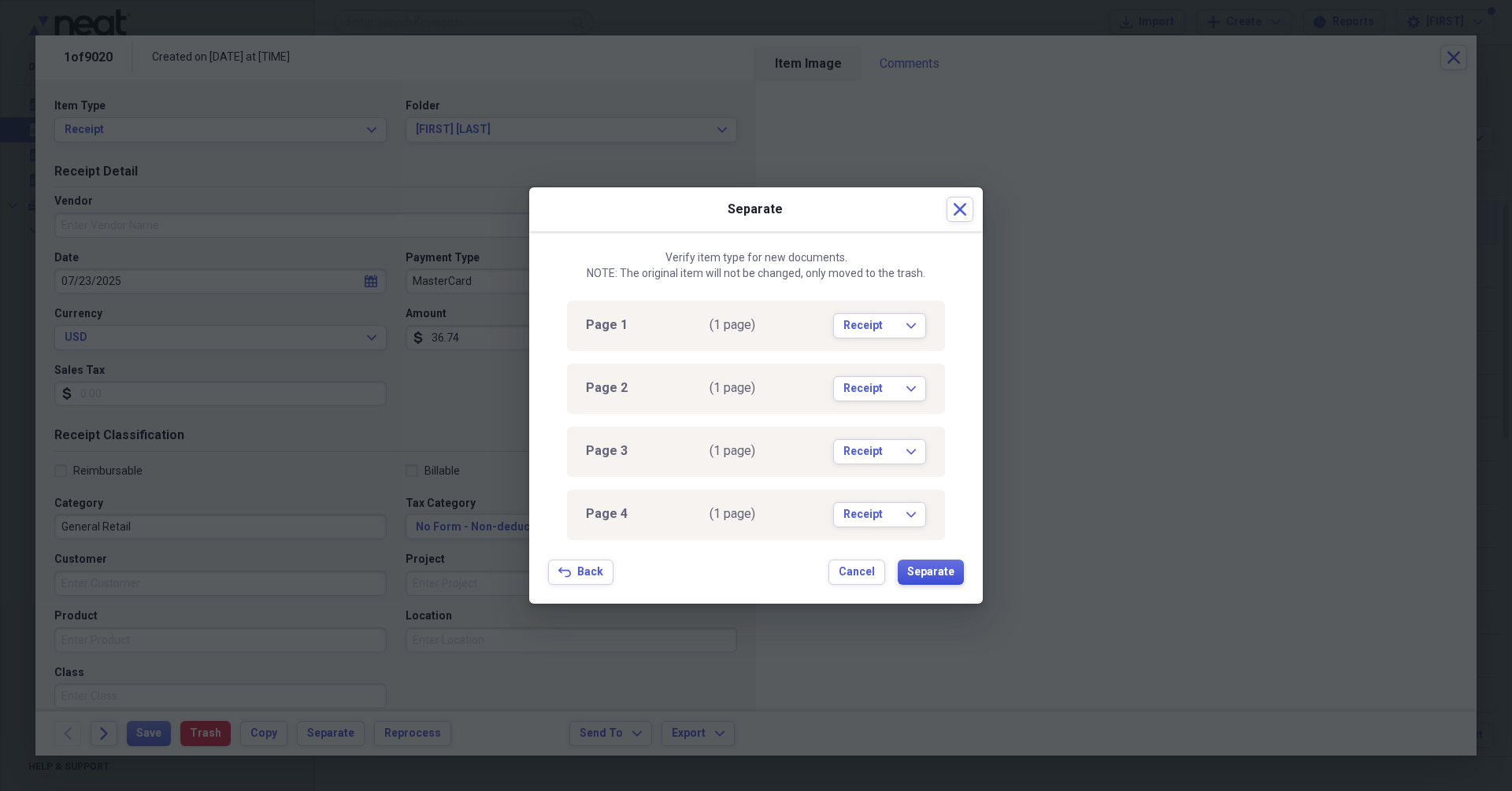 click on "Separate" at bounding box center (931, 572) 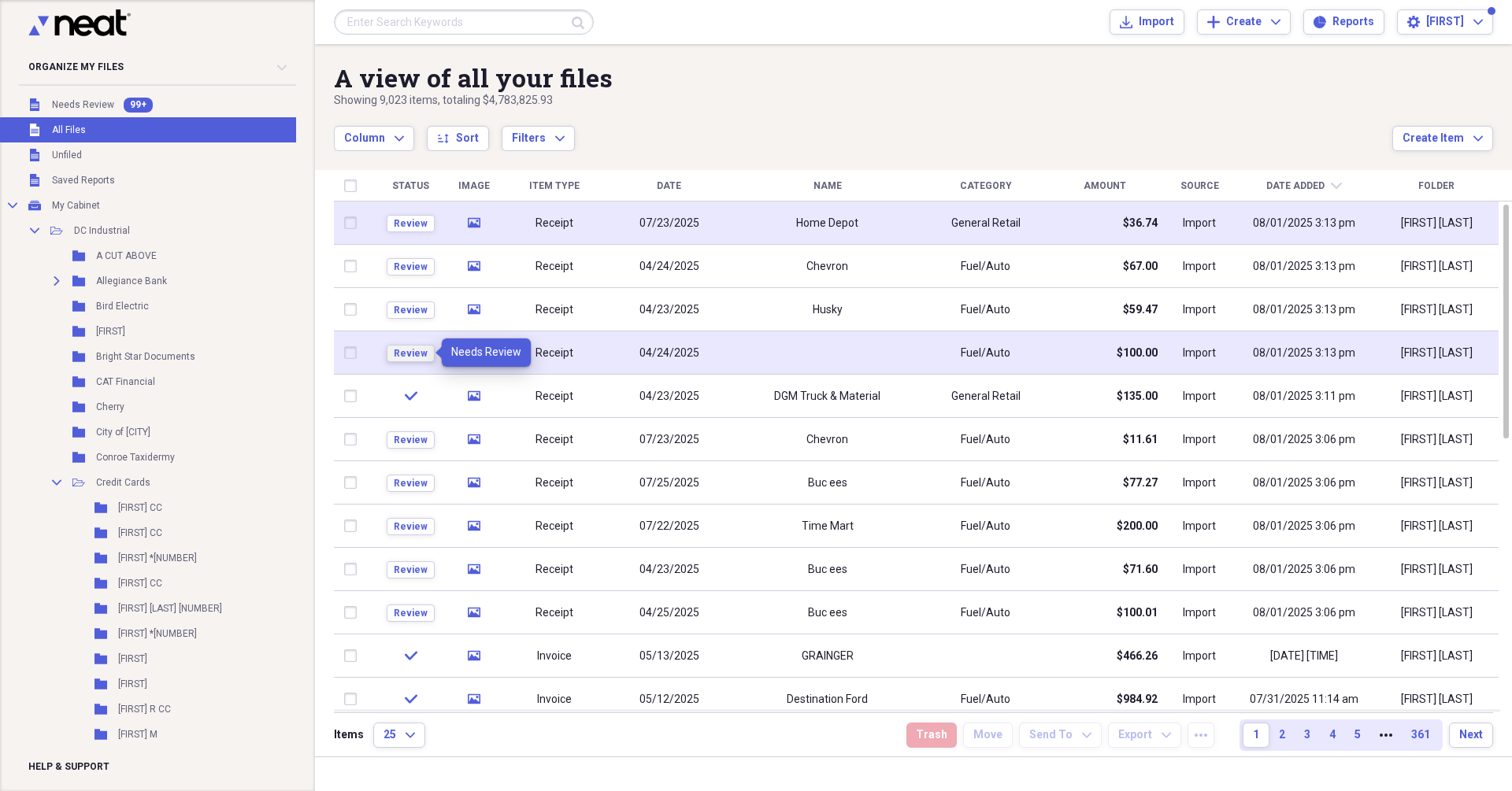click on "Review" at bounding box center [410, 353] 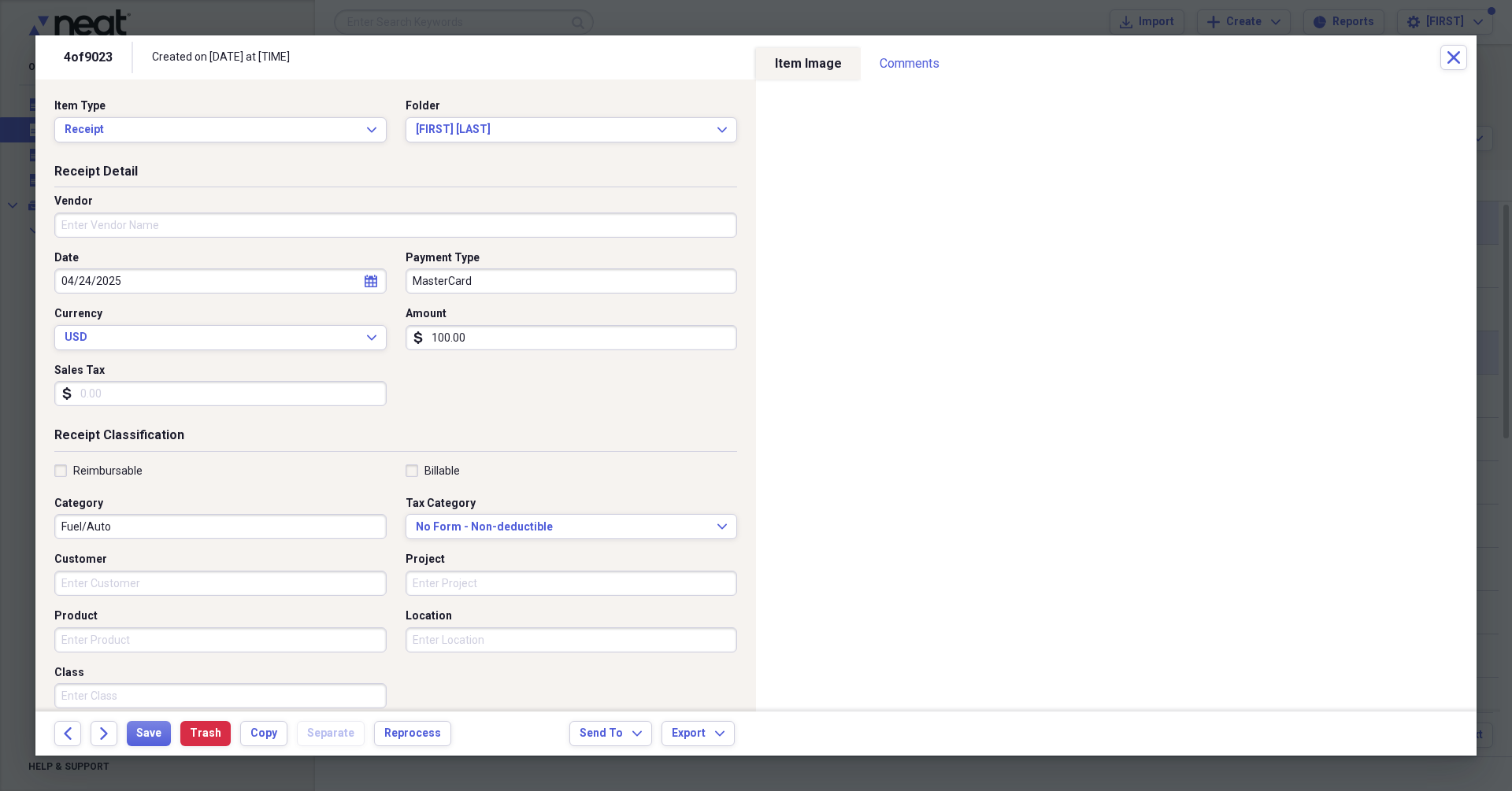 click on "Vendor" at bounding box center (395, 225) 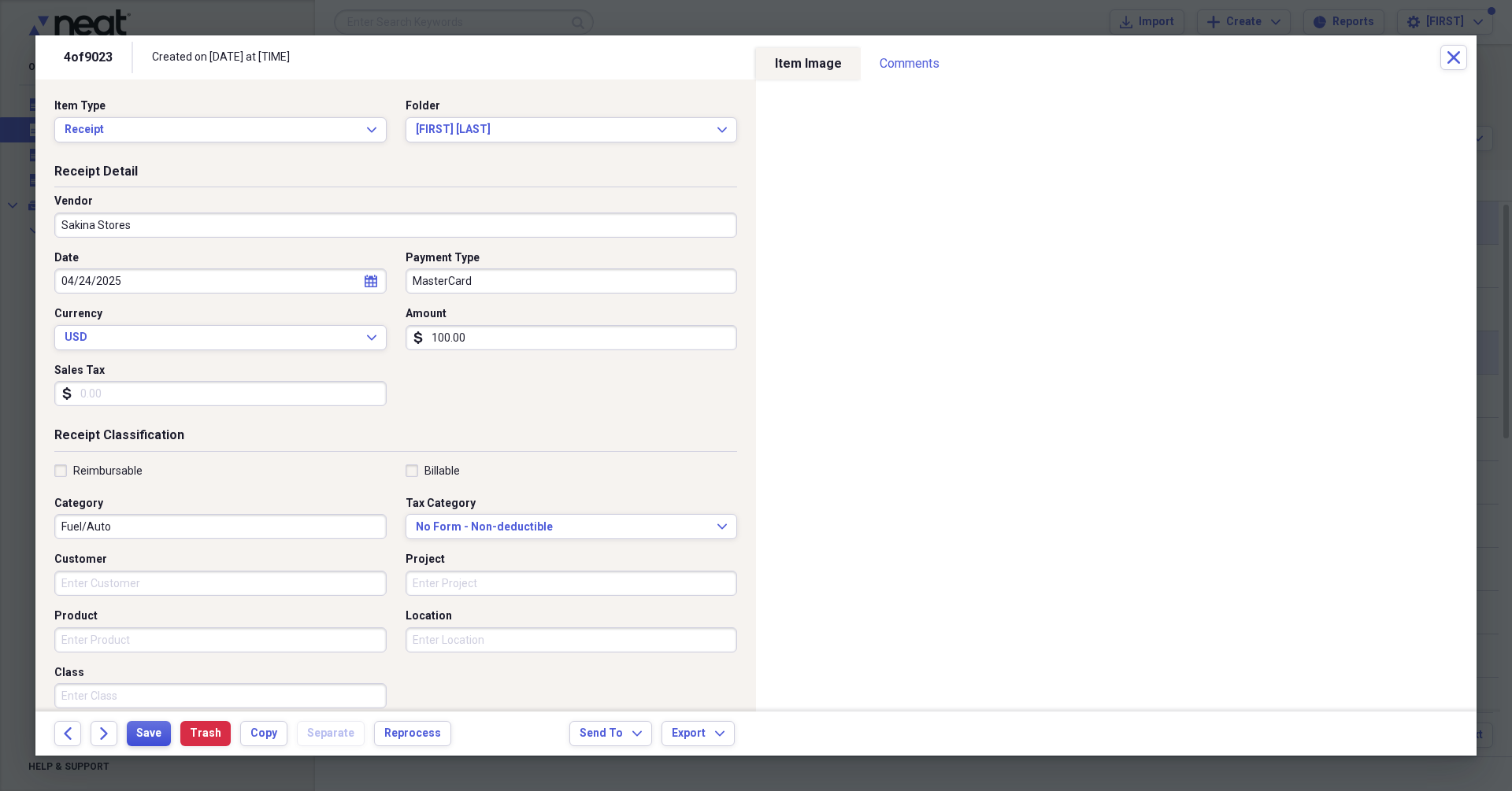 type on "Sakina Stores" 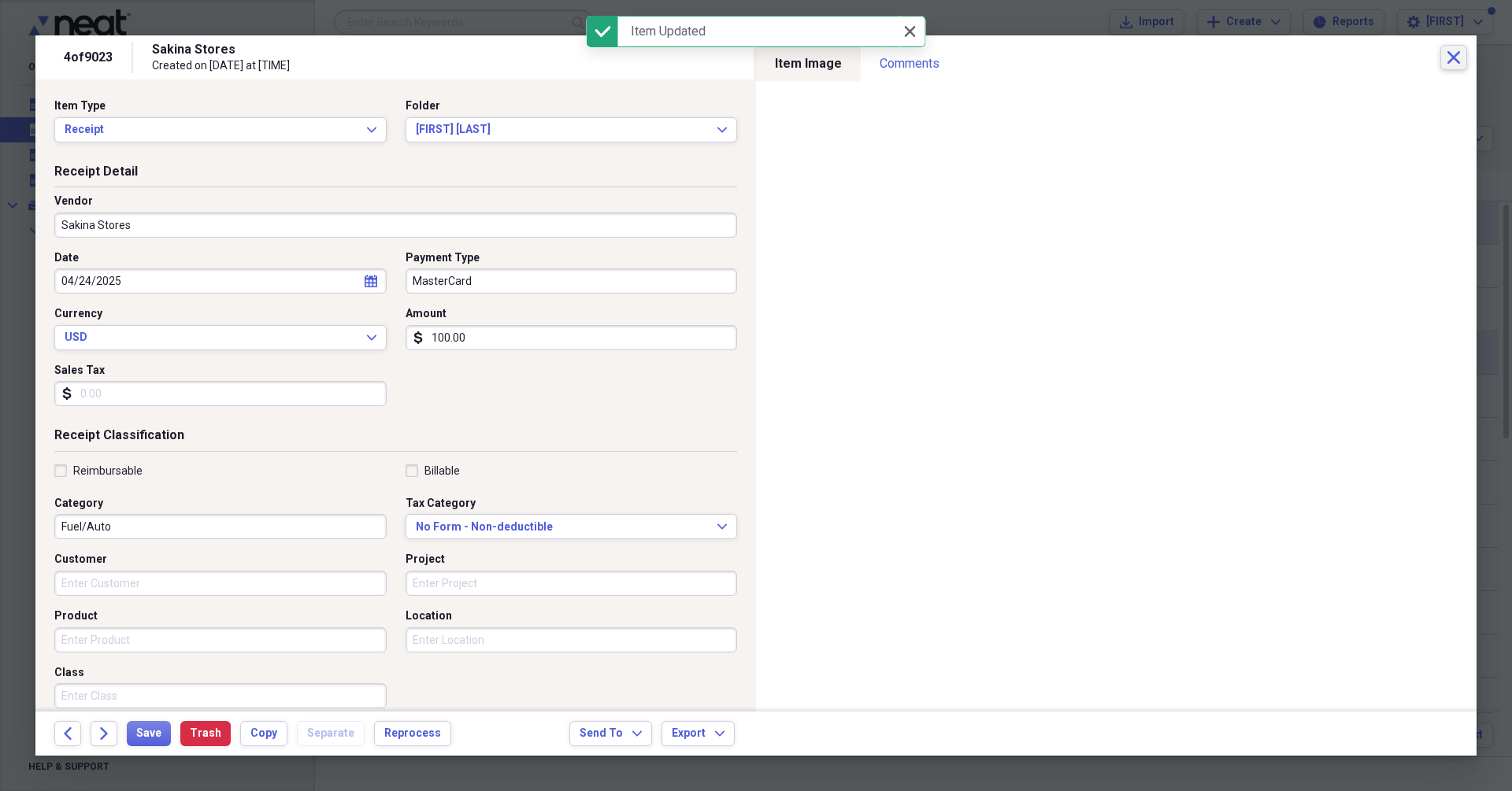 click on "Close" at bounding box center (1454, 57) 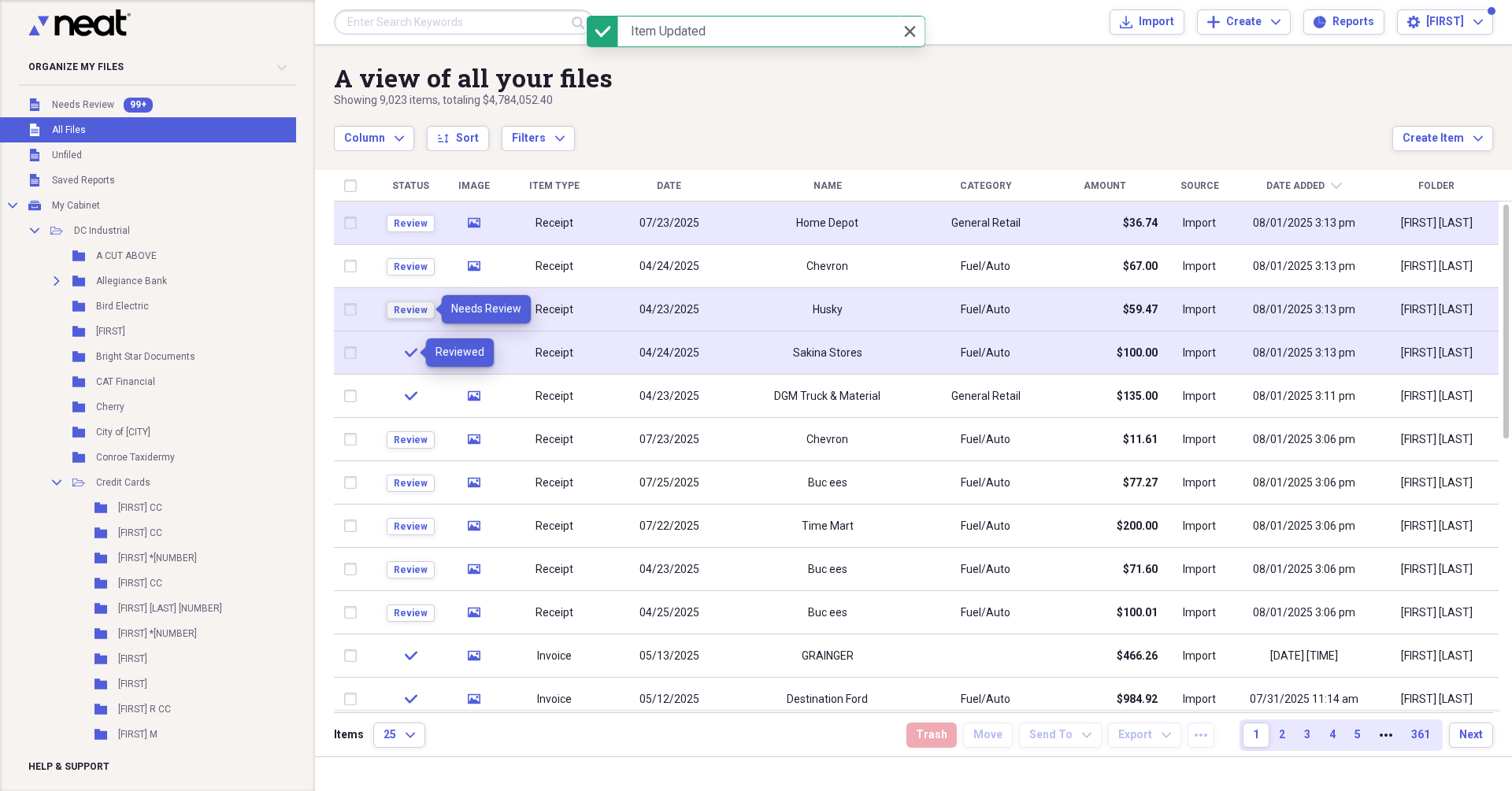 click on "Review" at bounding box center [410, 310] 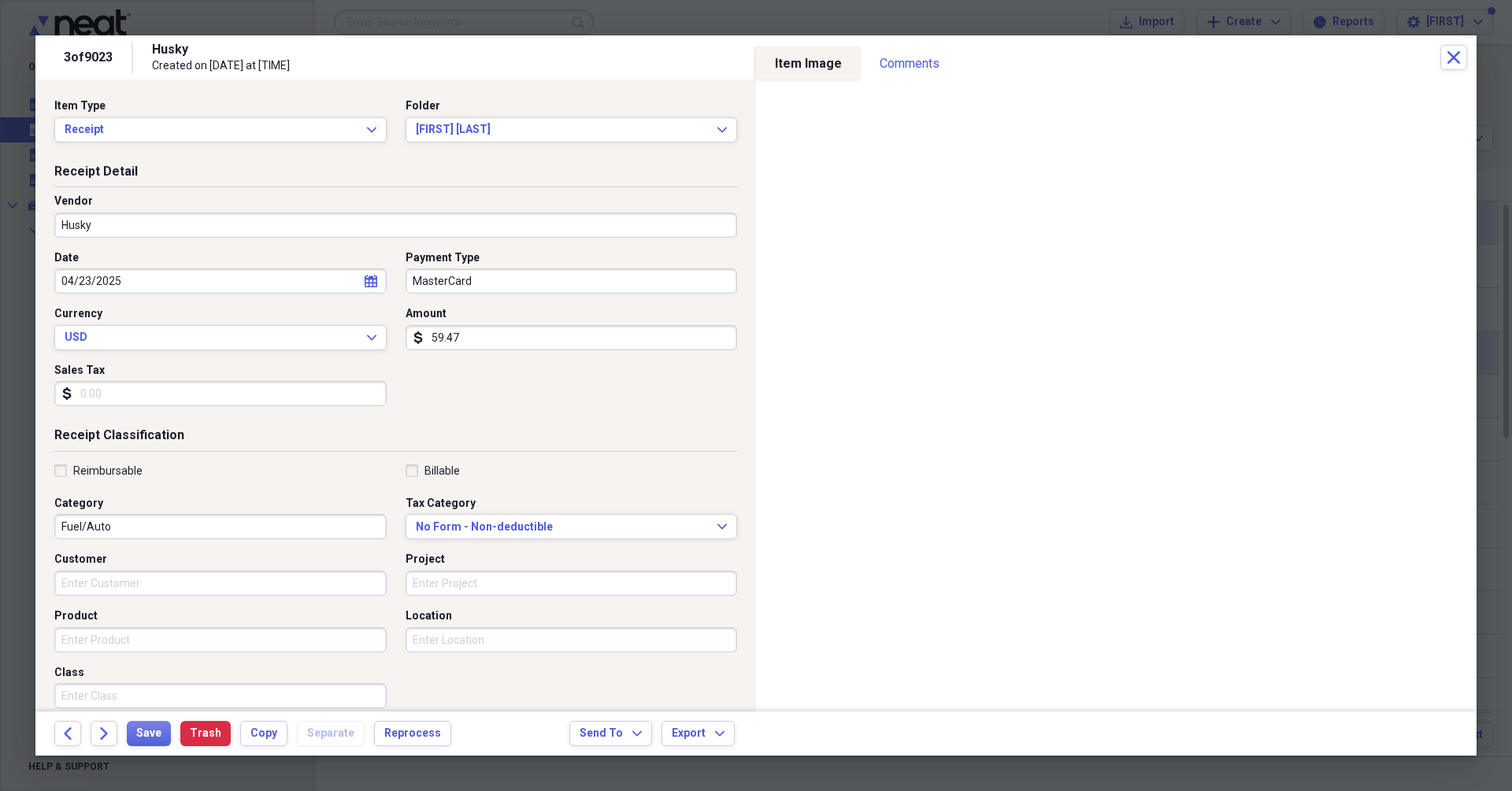 click on "Husky" at bounding box center [395, 225] 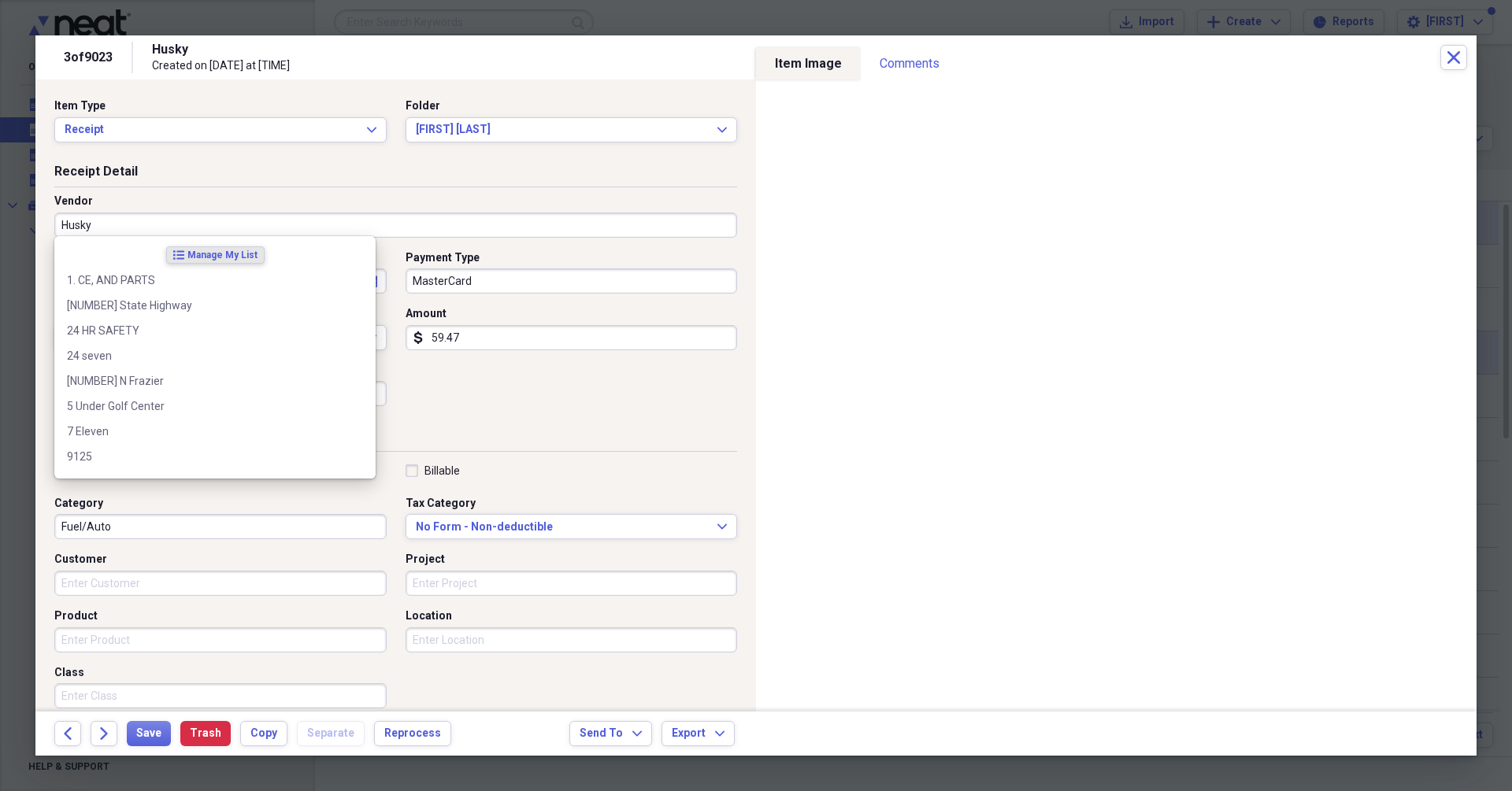 click on "Husky" at bounding box center [395, 225] 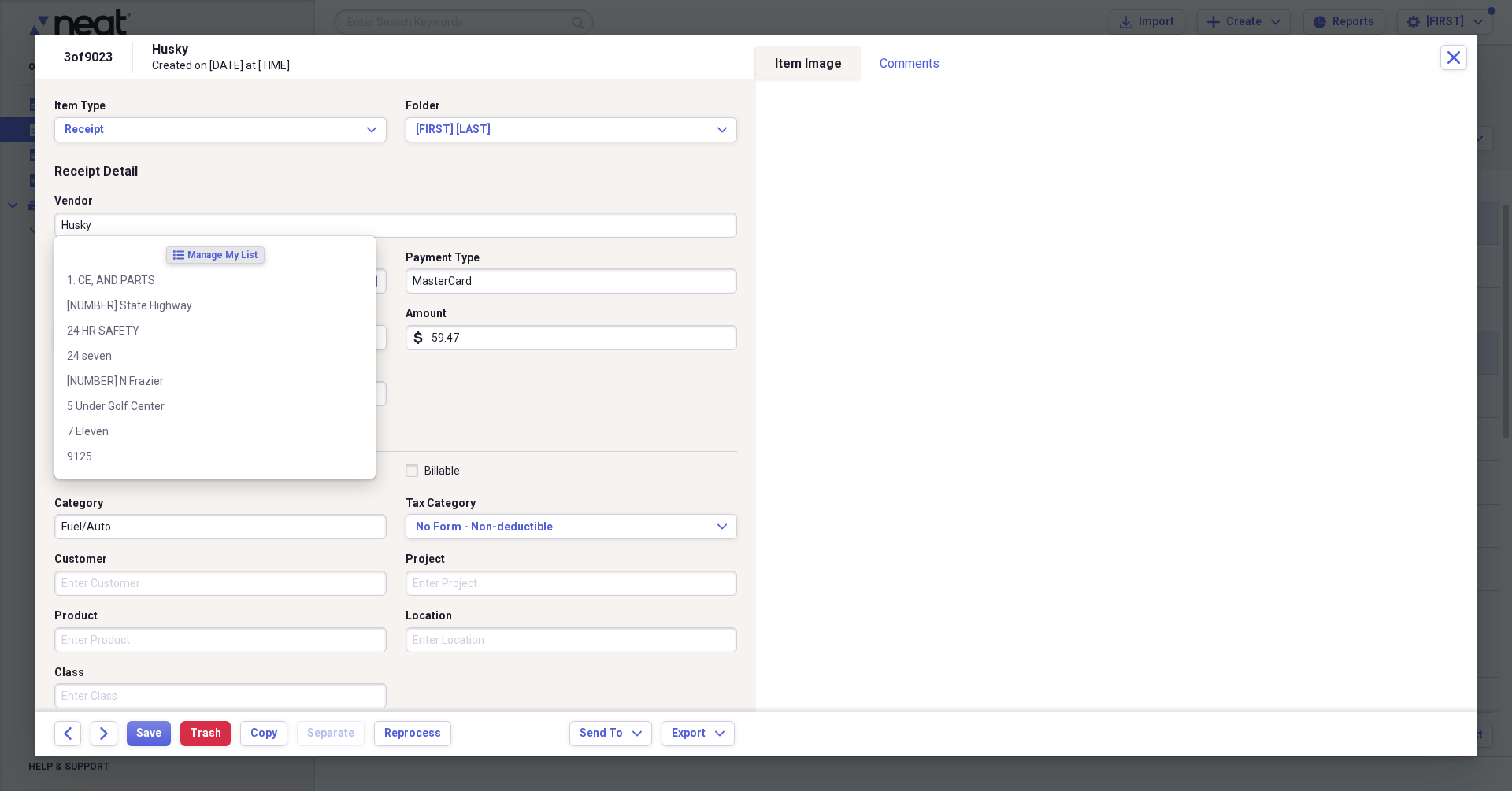 click on "Husky" at bounding box center [395, 225] 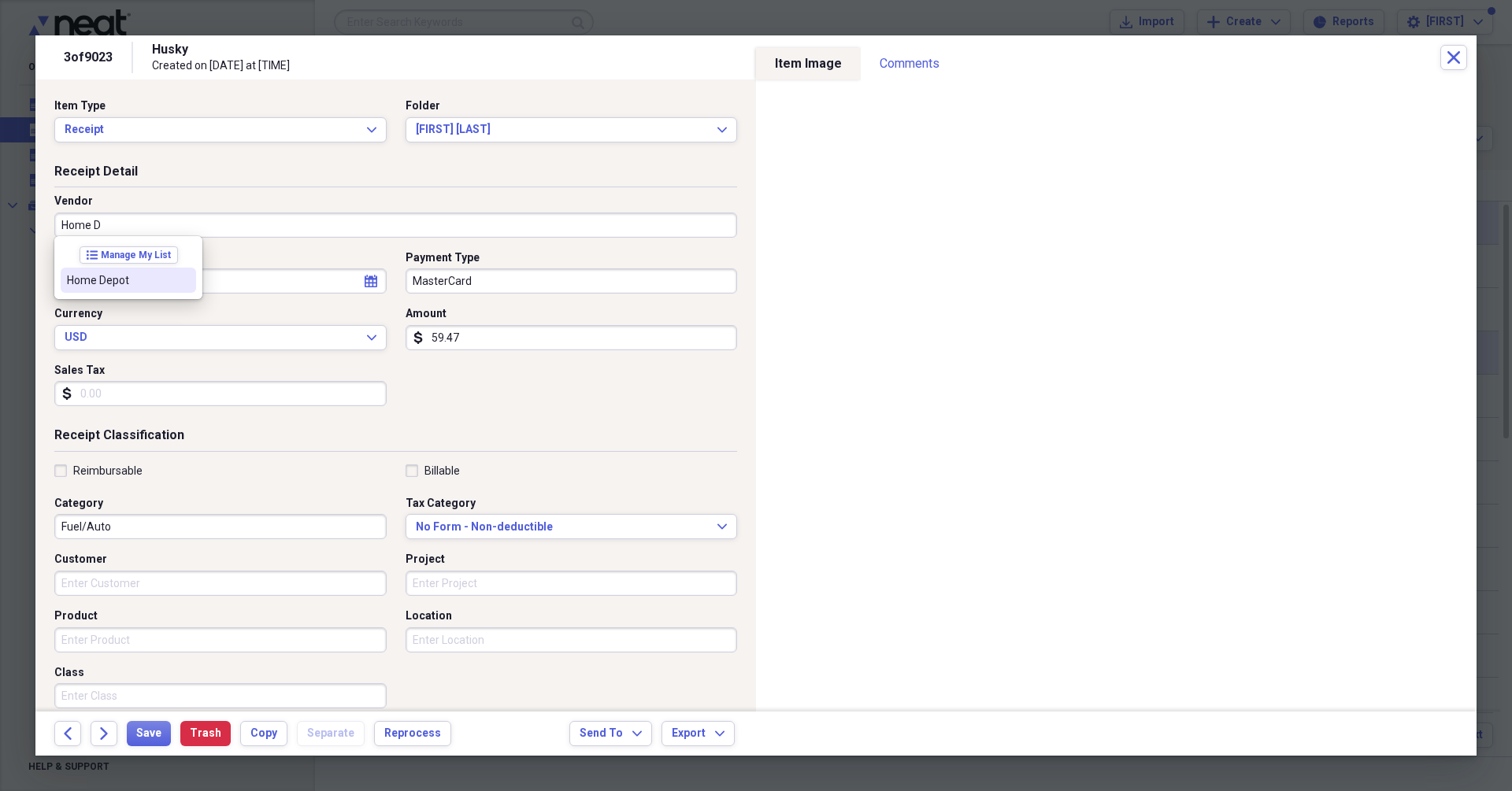 drag, startPoint x: 98, startPoint y: 285, endPoint x: 83, endPoint y: 475, distance: 190.59119 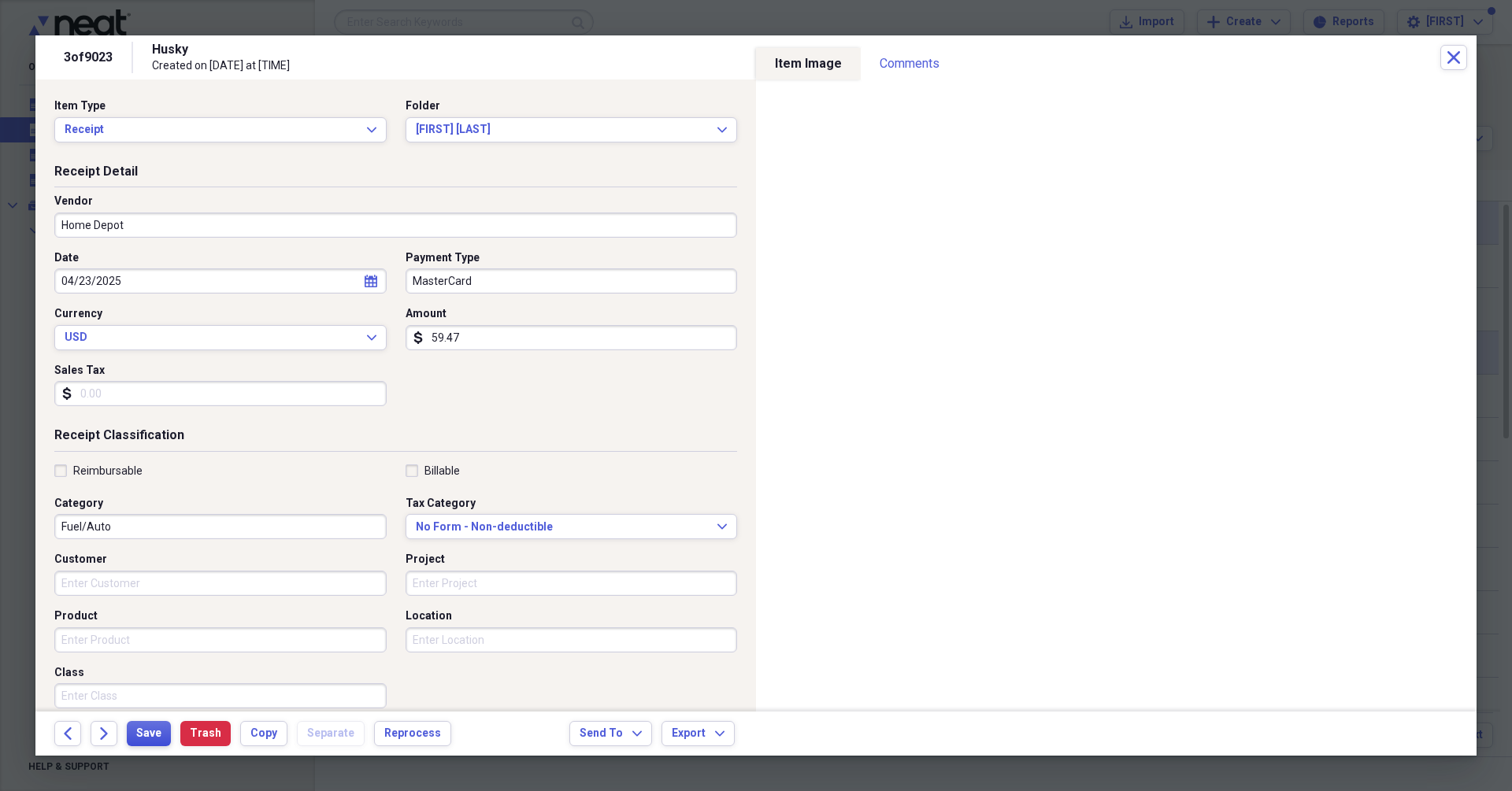 click on "Save" at bounding box center [149, 734] 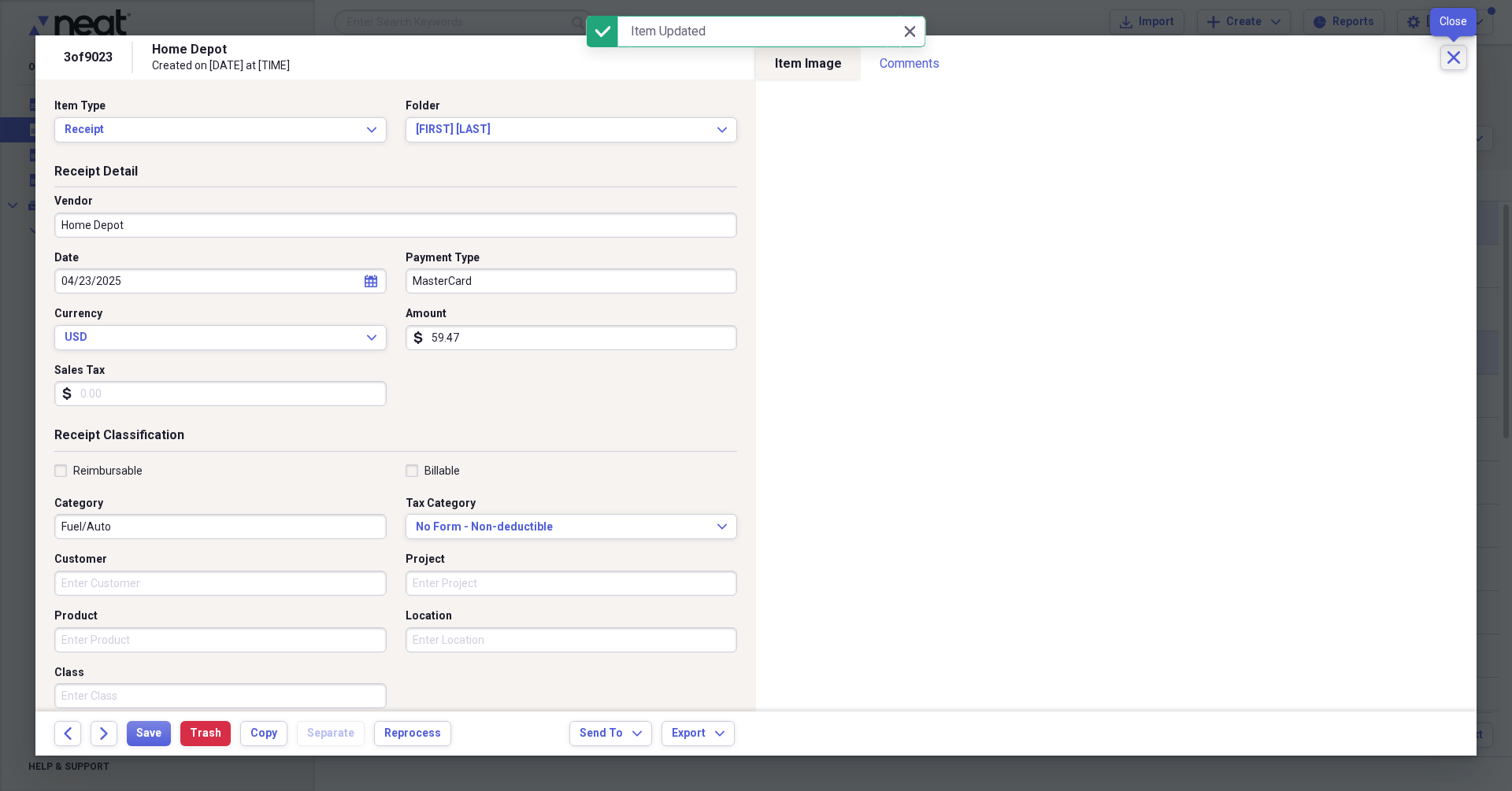 click on "Close" at bounding box center (1454, 57) 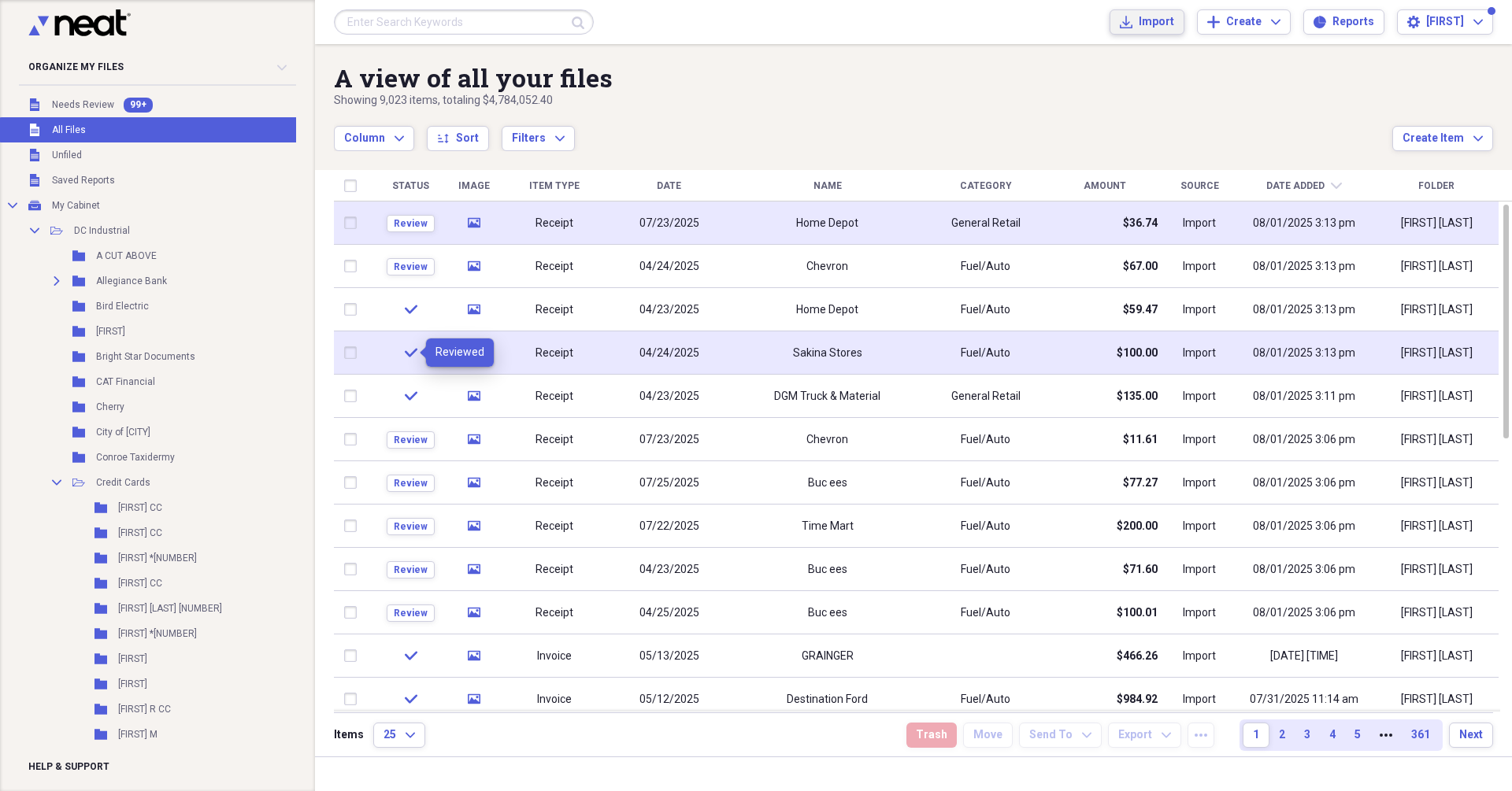 drag, startPoint x: 1195, startPoint y: 20, endPoint x: 1187, endPoint y: 22, distance: 8.246211 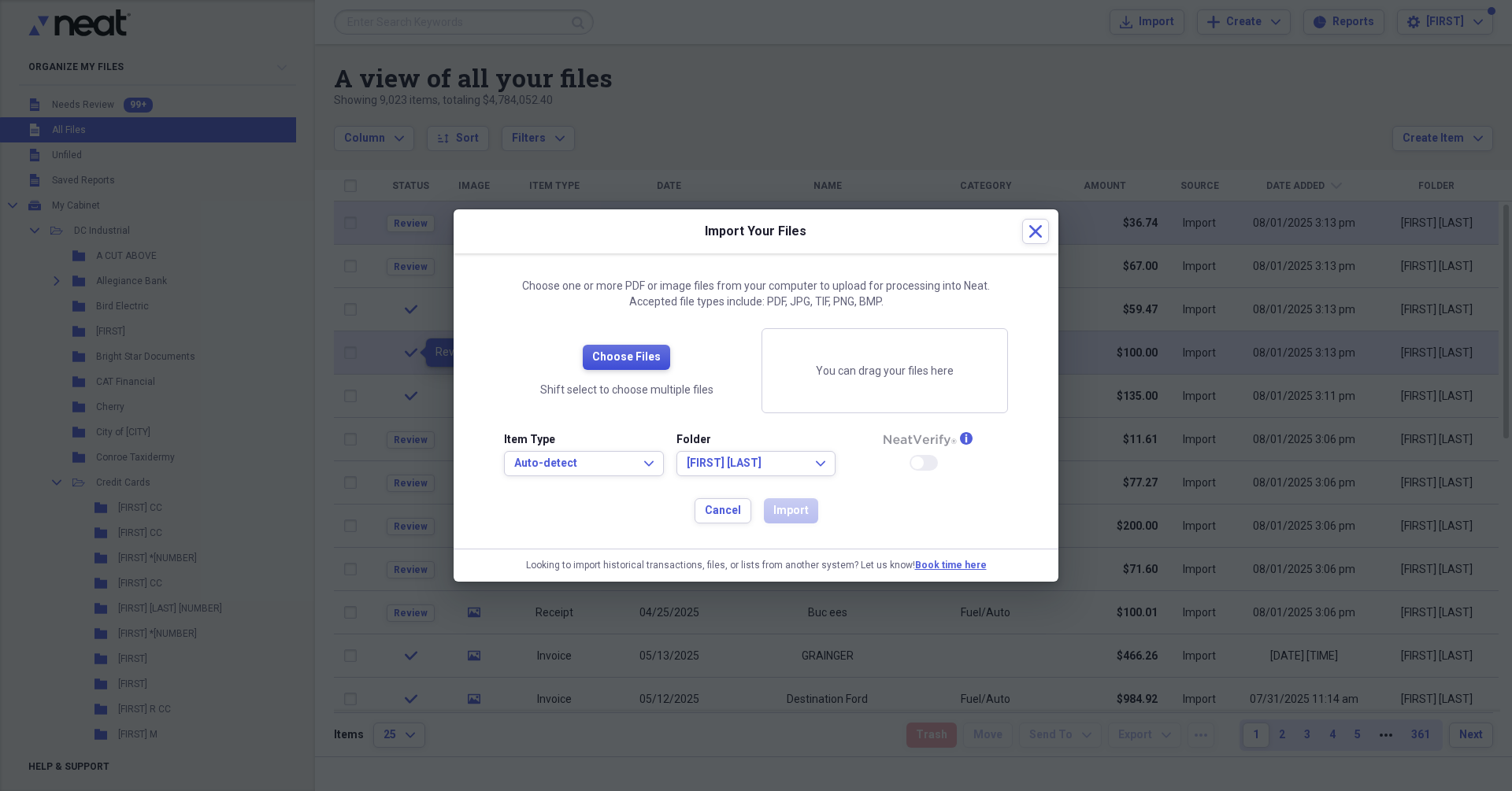 click on "Choose Files" at bounding box center [626, 357] 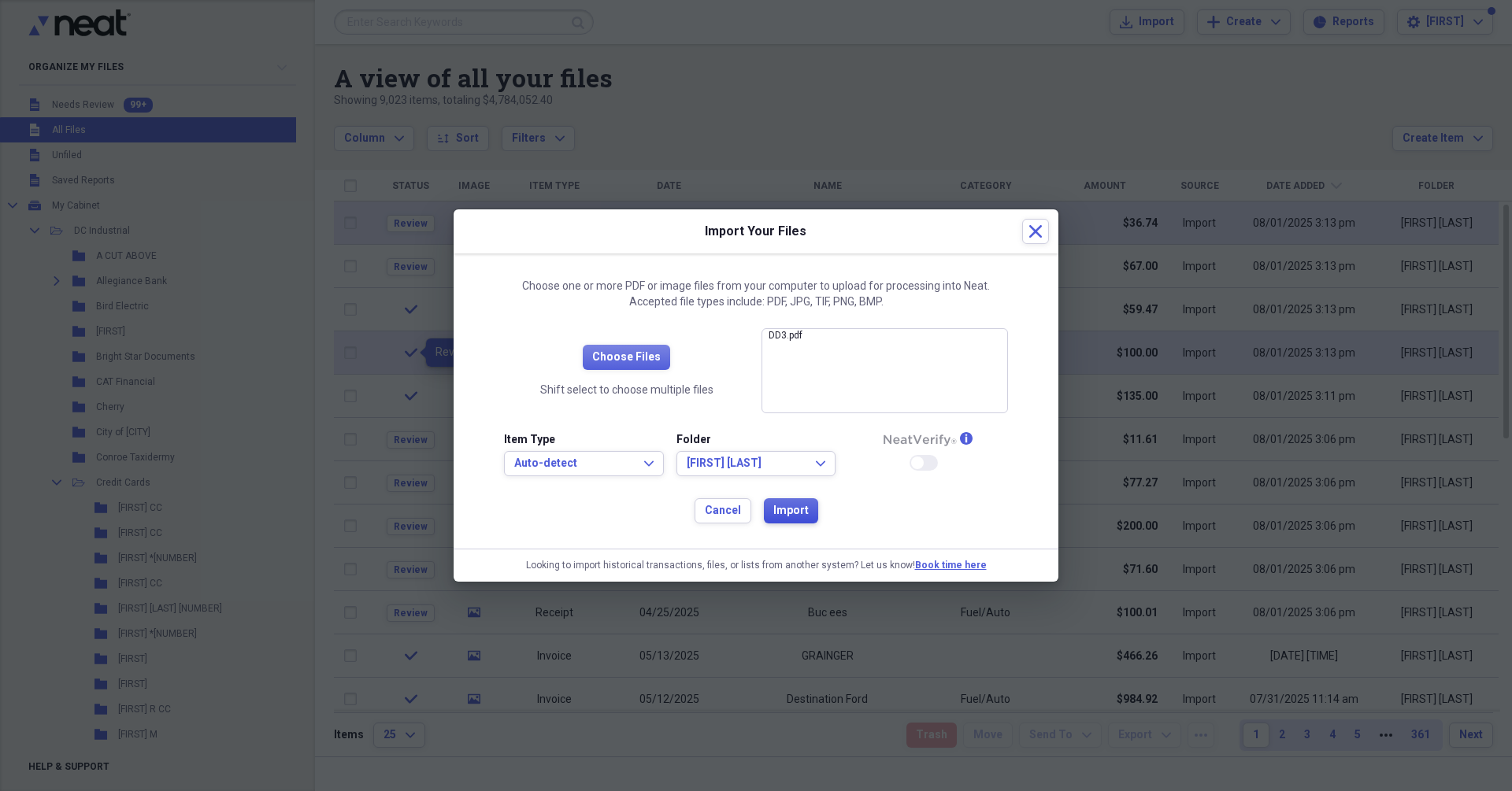 click on "Import" at bounding box center (791, 511) 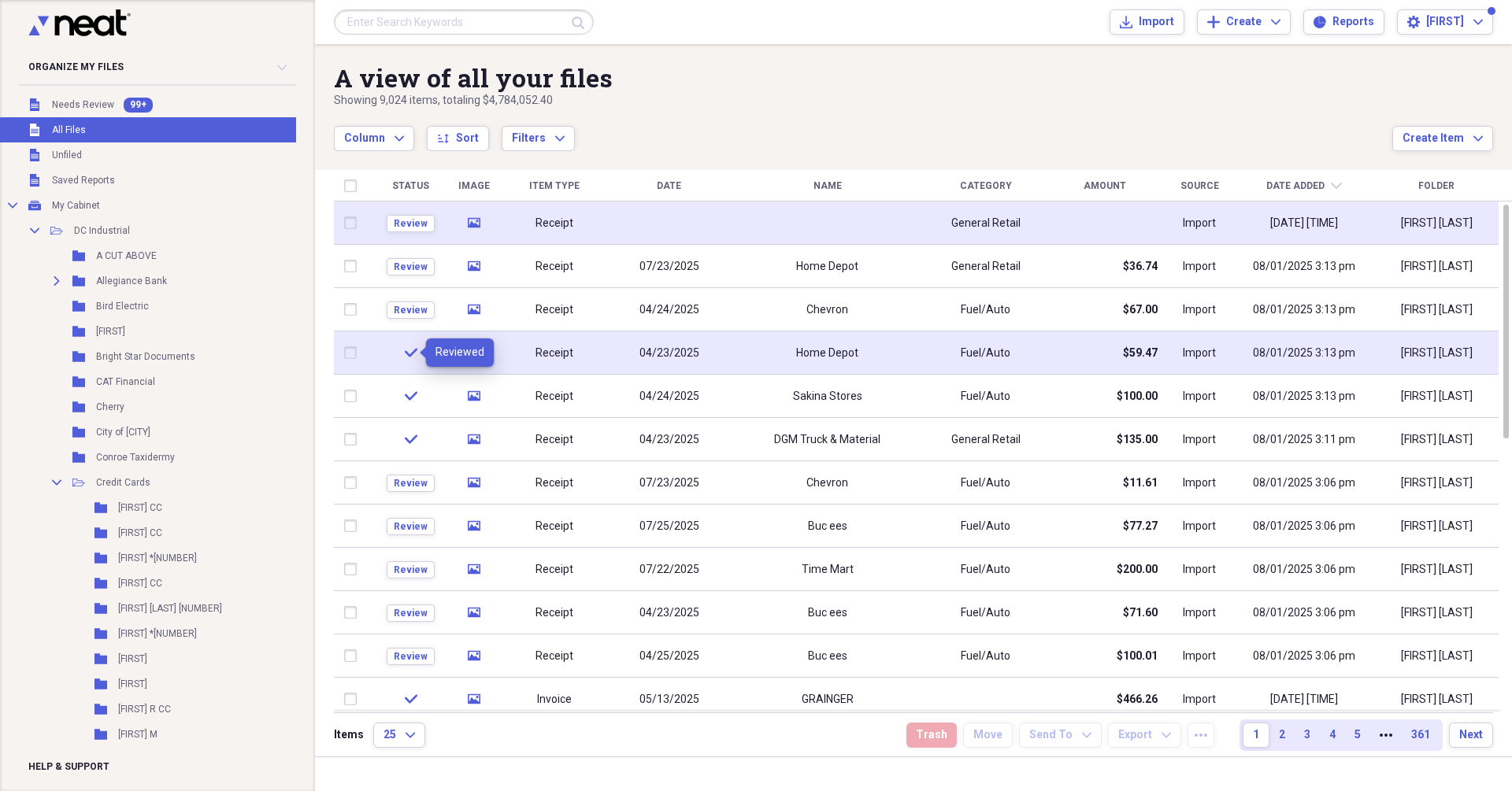 click on "Review" at bounding box center [410, 223] 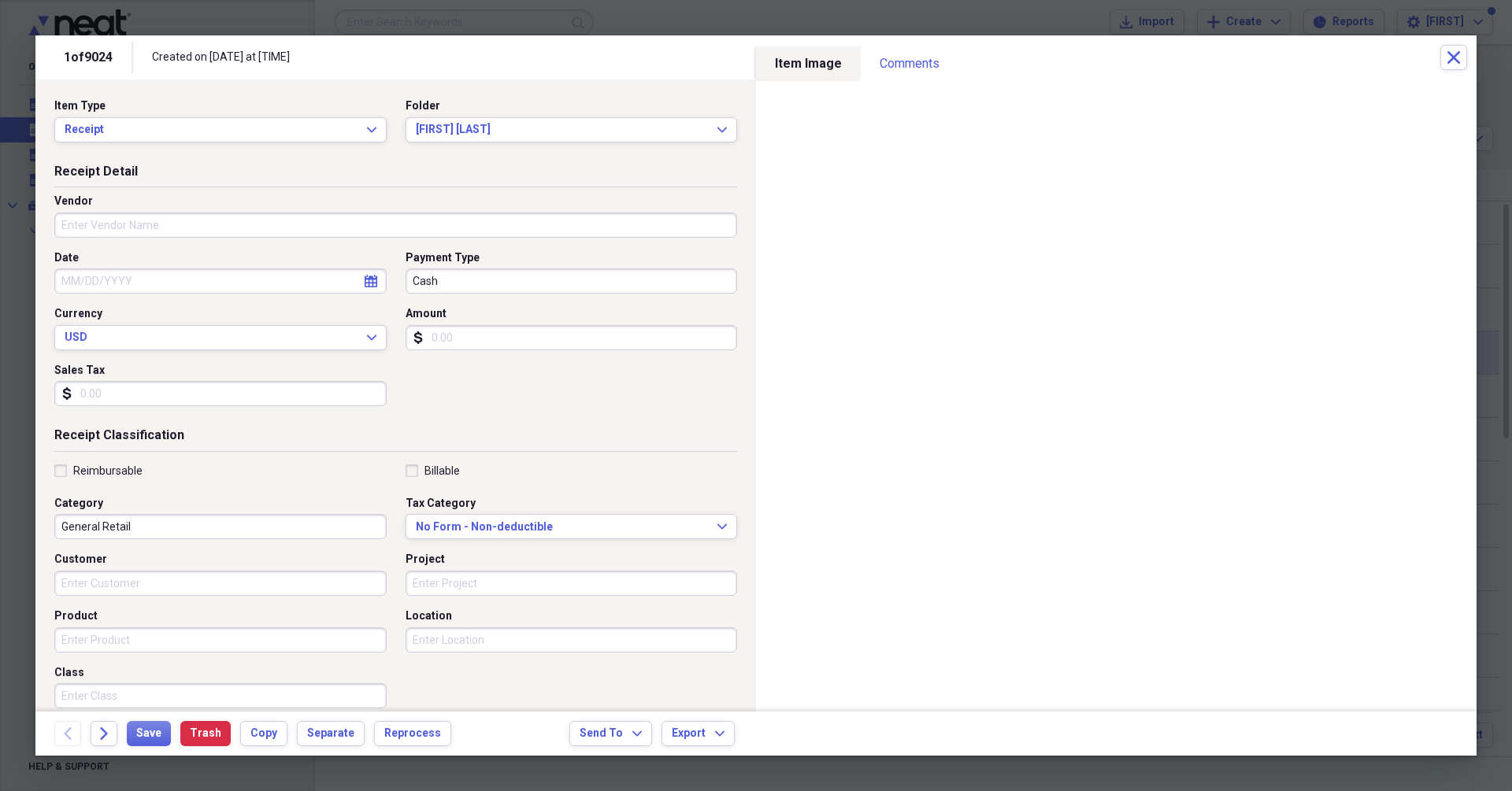 click on "Vendor" at bounding box center (395, 225) 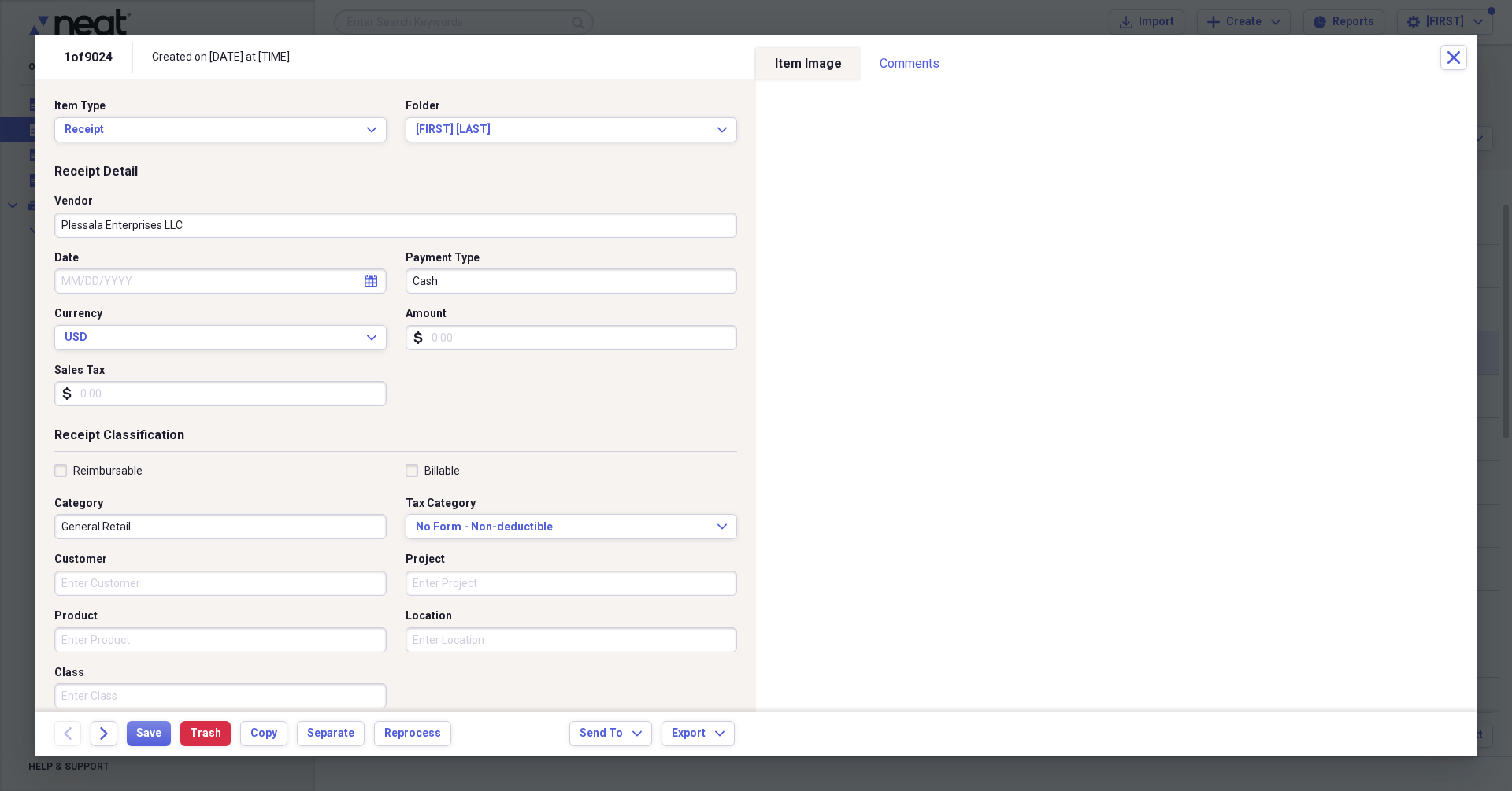 type on "Plessala Enterprises LLC" 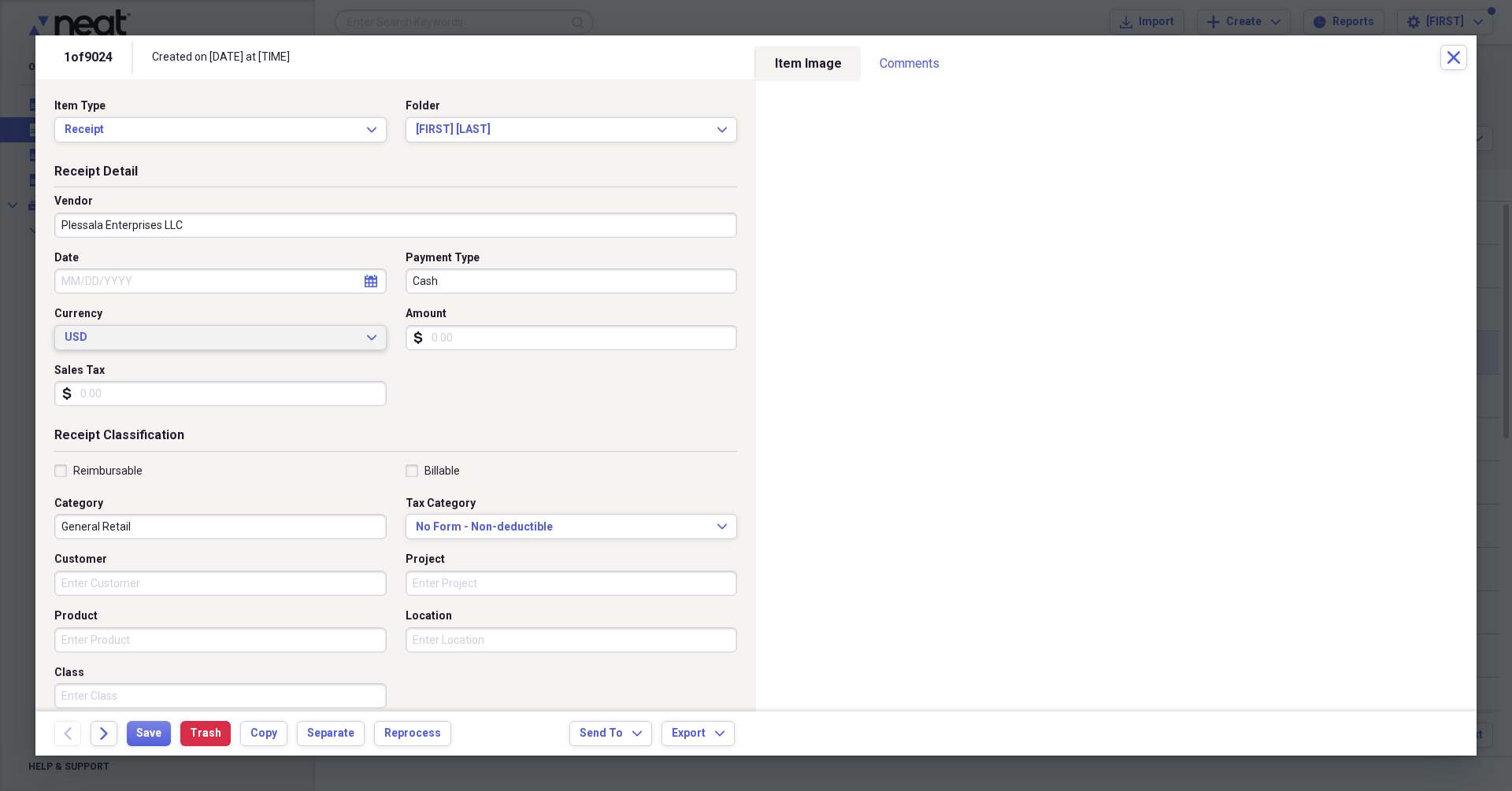 select on "7" 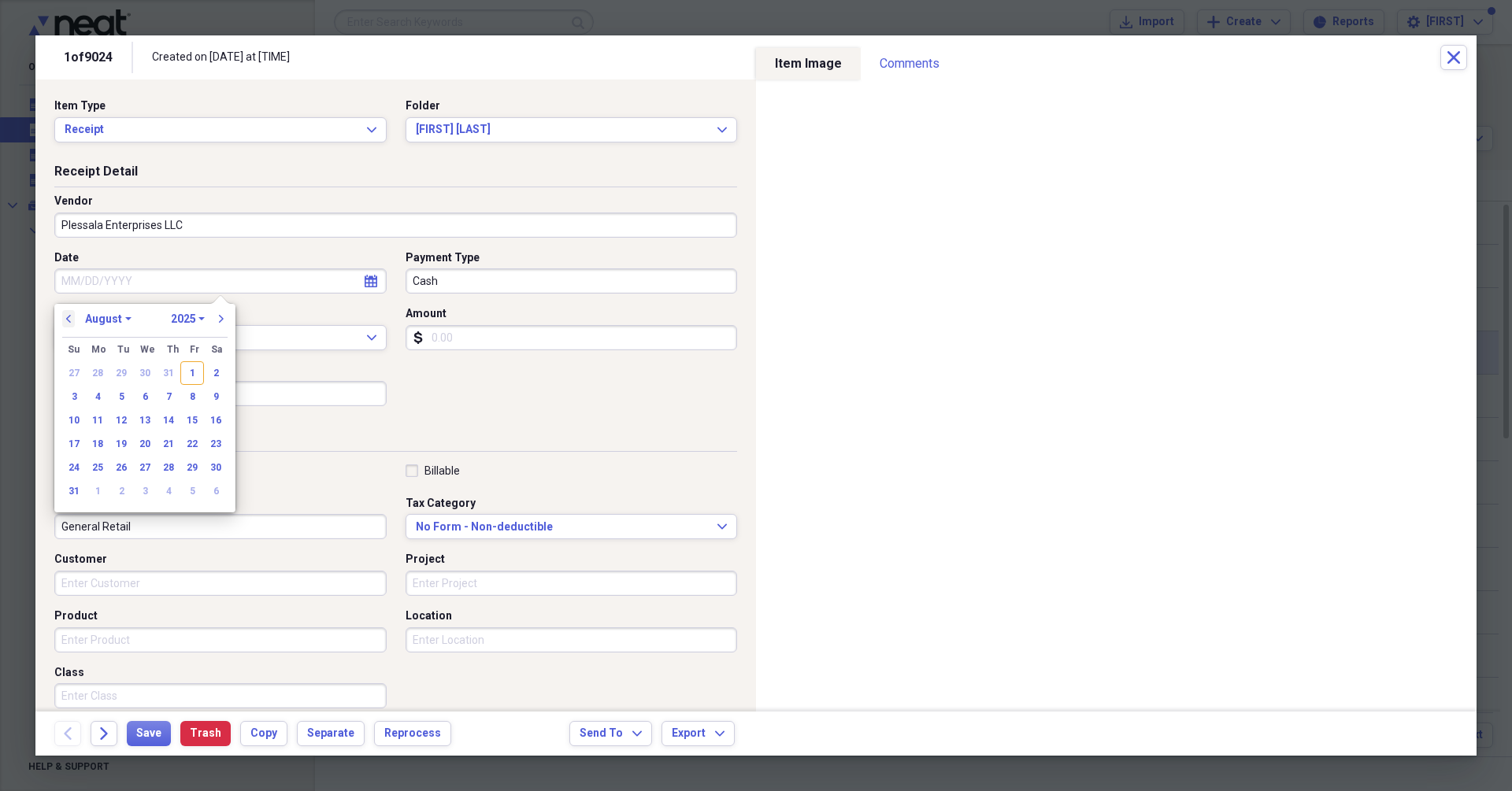 click on "previous" at bounding box center [69, 319] 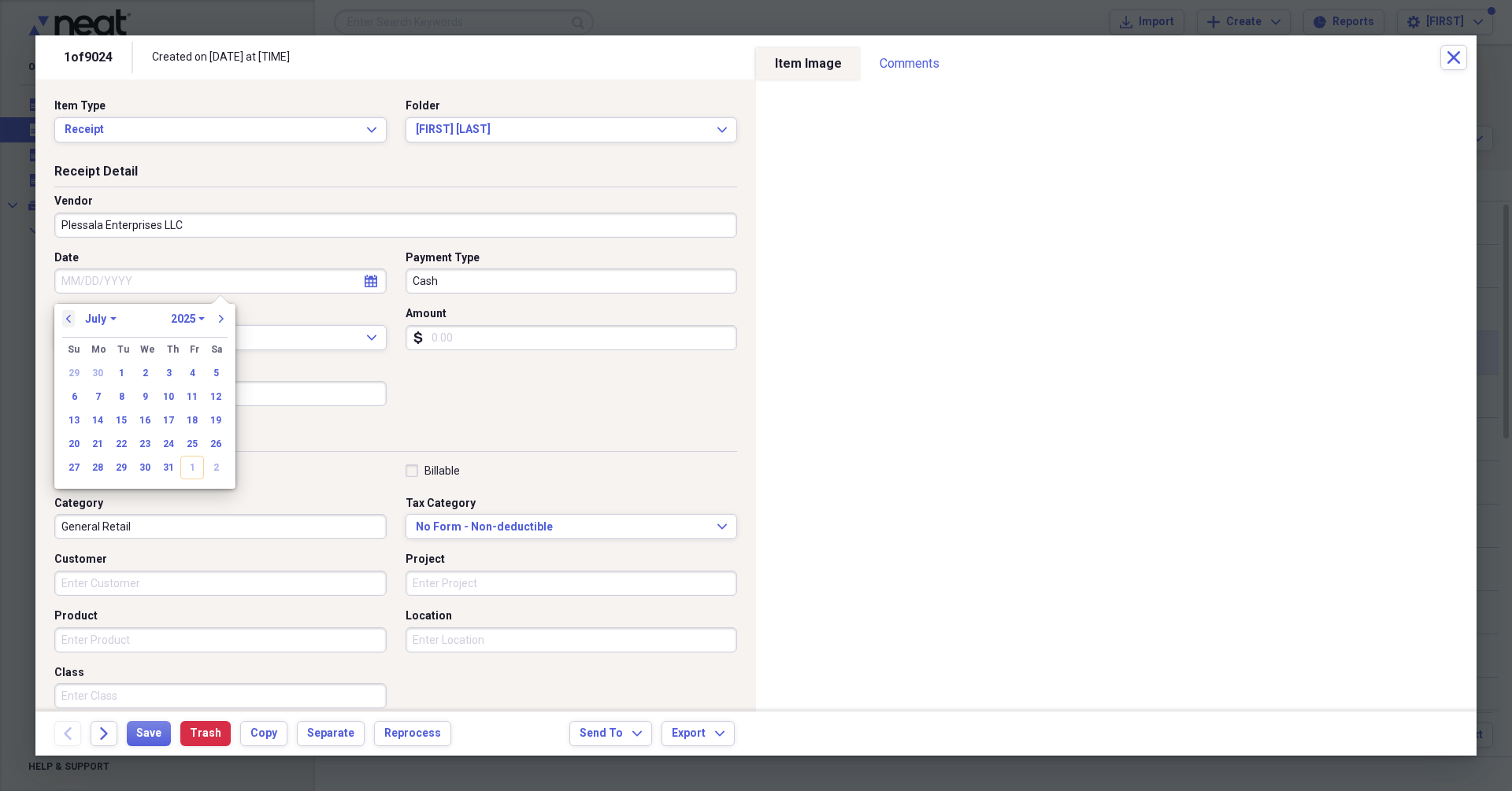 click on "previous" at bounding box center (69, 319) 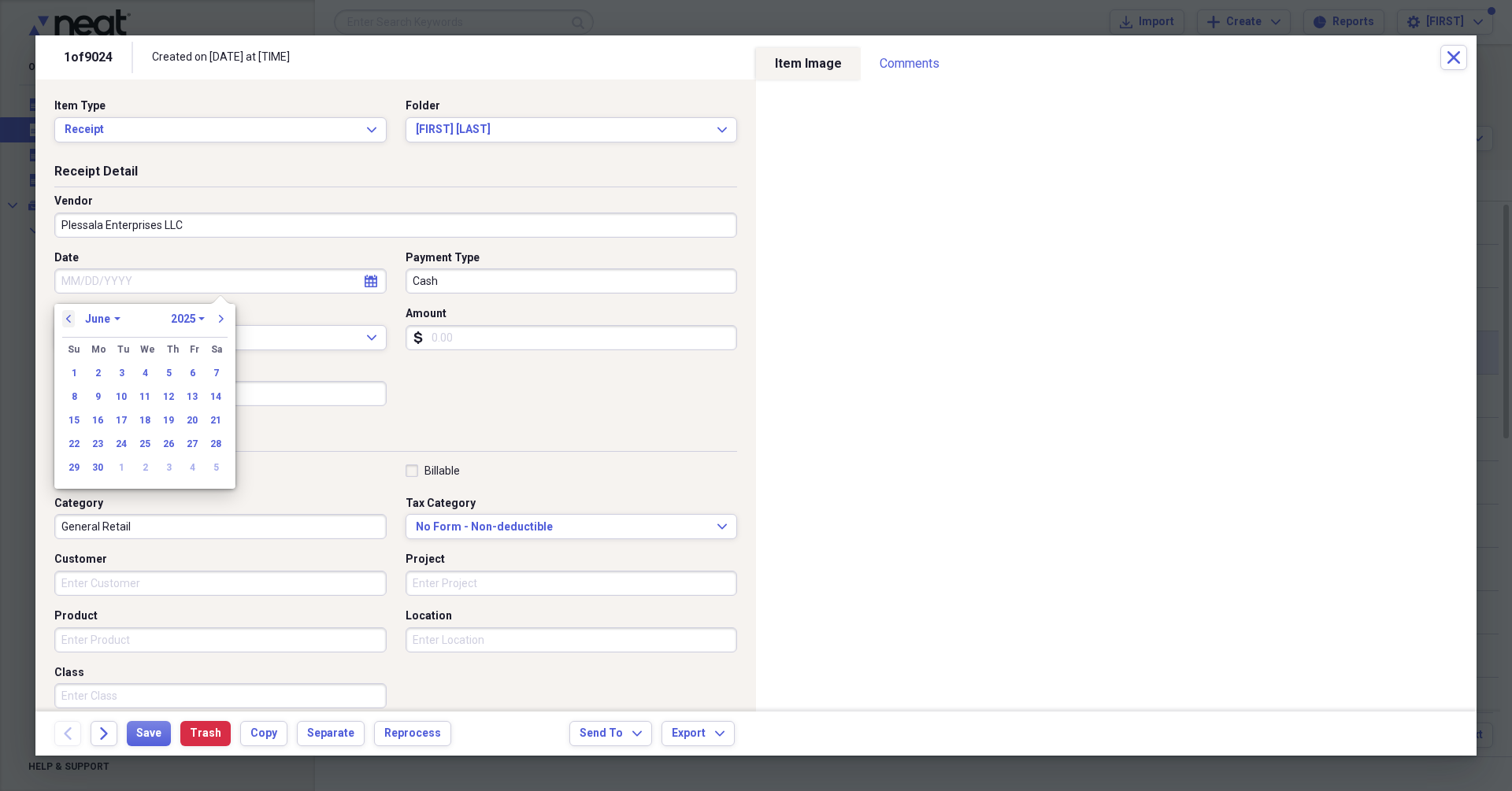 click on "previous" at bounding box center [69, 319] 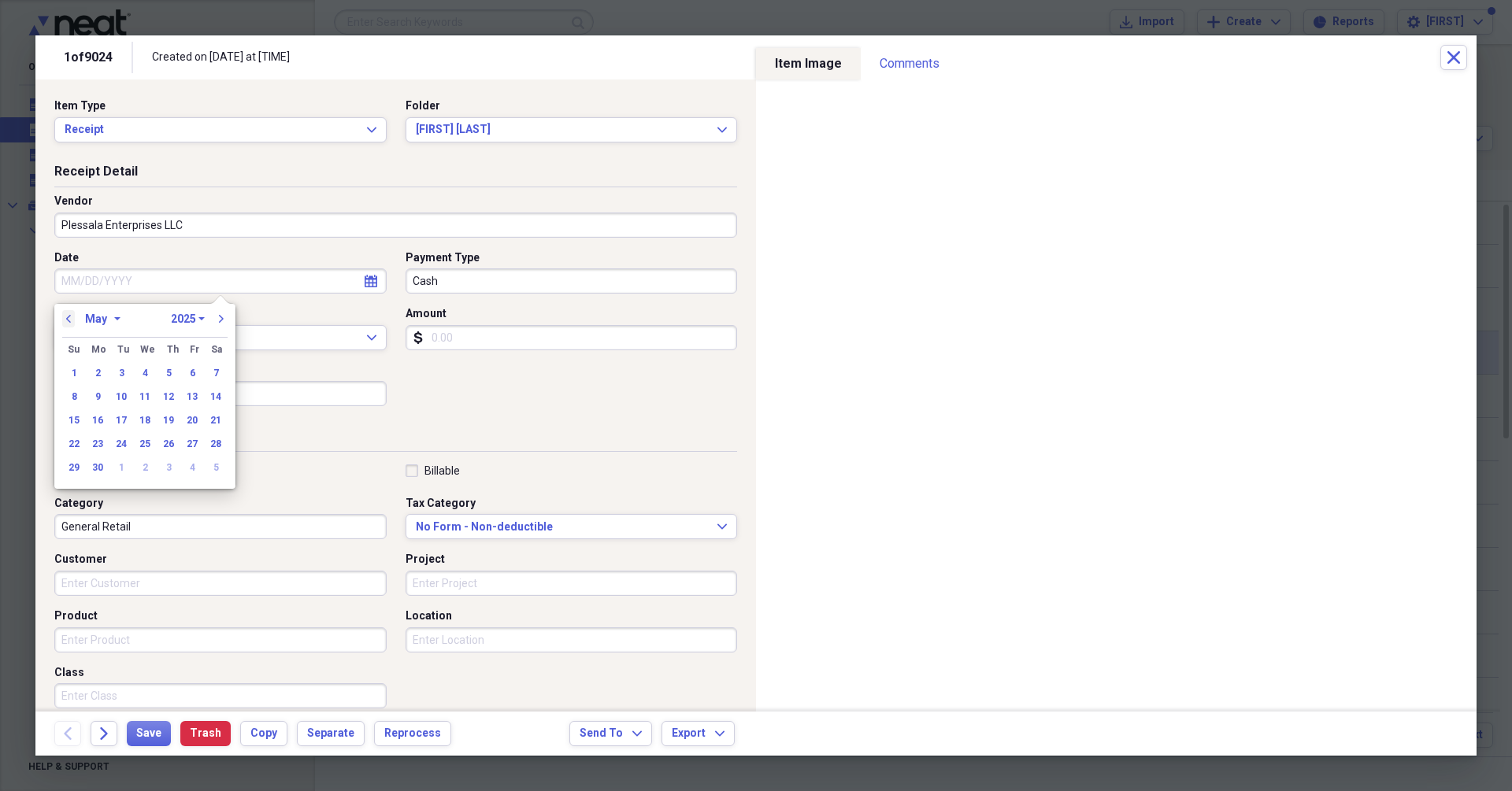 click on "previous" at bounding box center [69, 319] 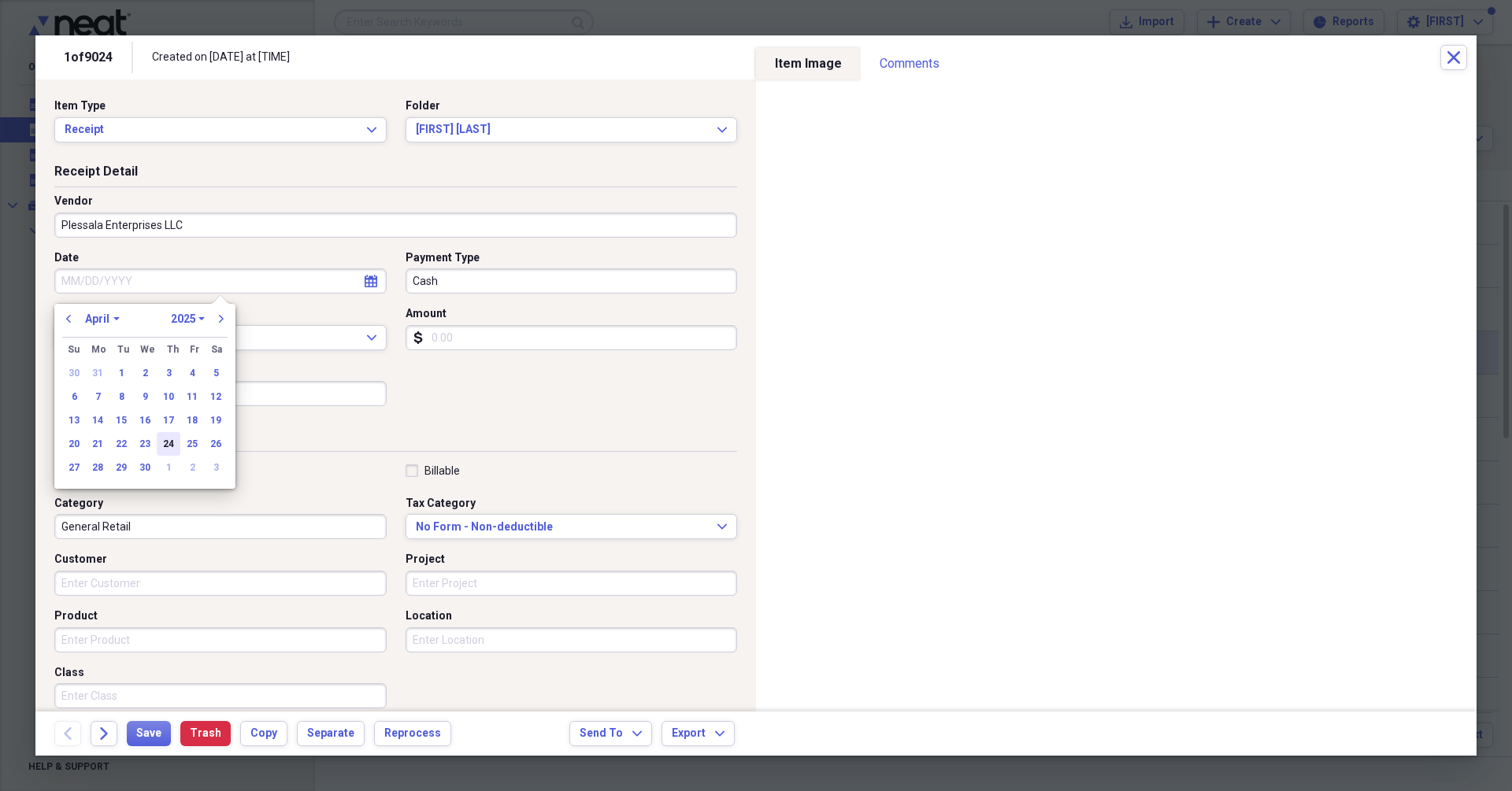 click on "24" at bounding box center [169, 444] 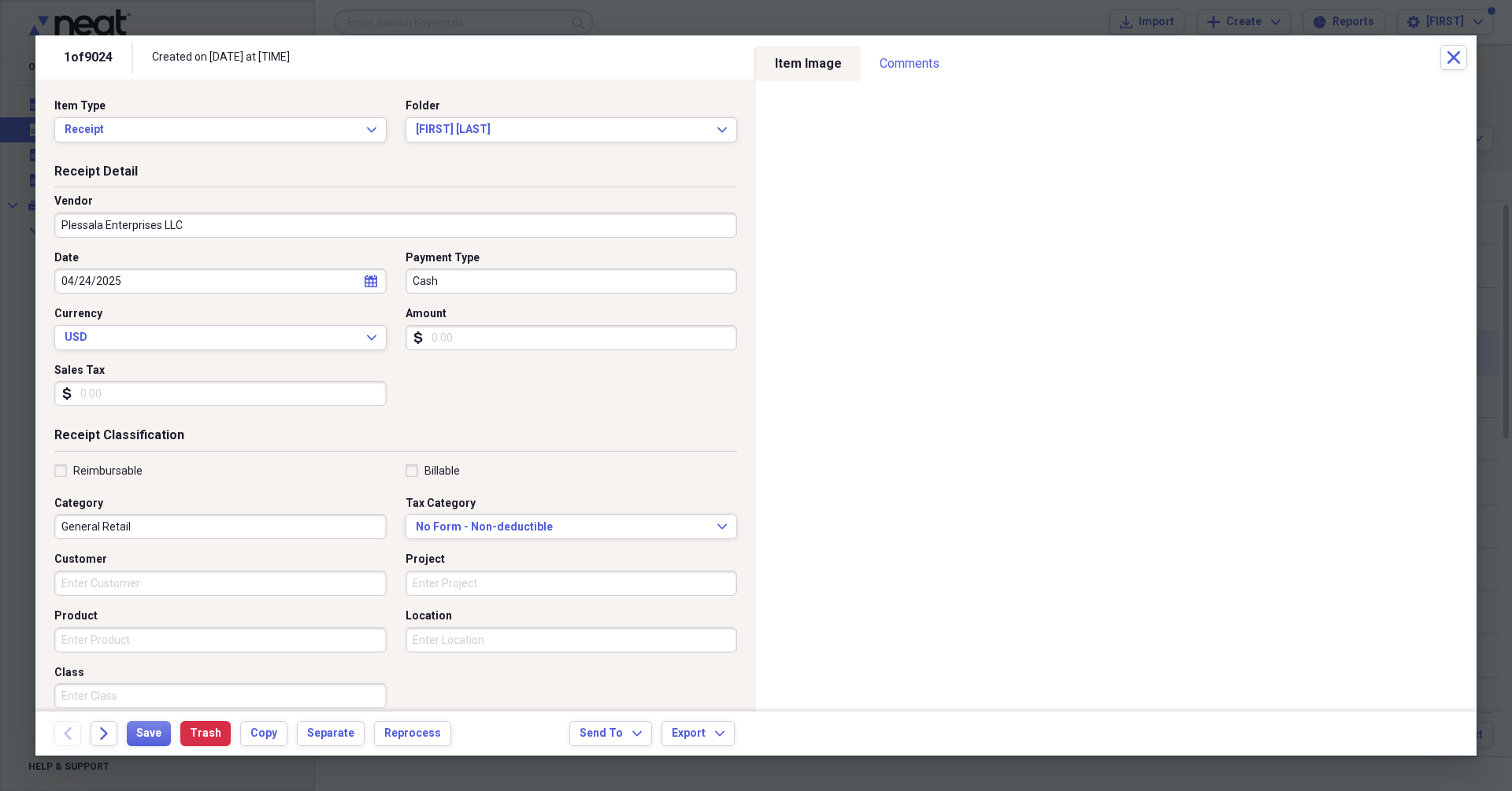click on "Amount" at bounding box center [572, 338] 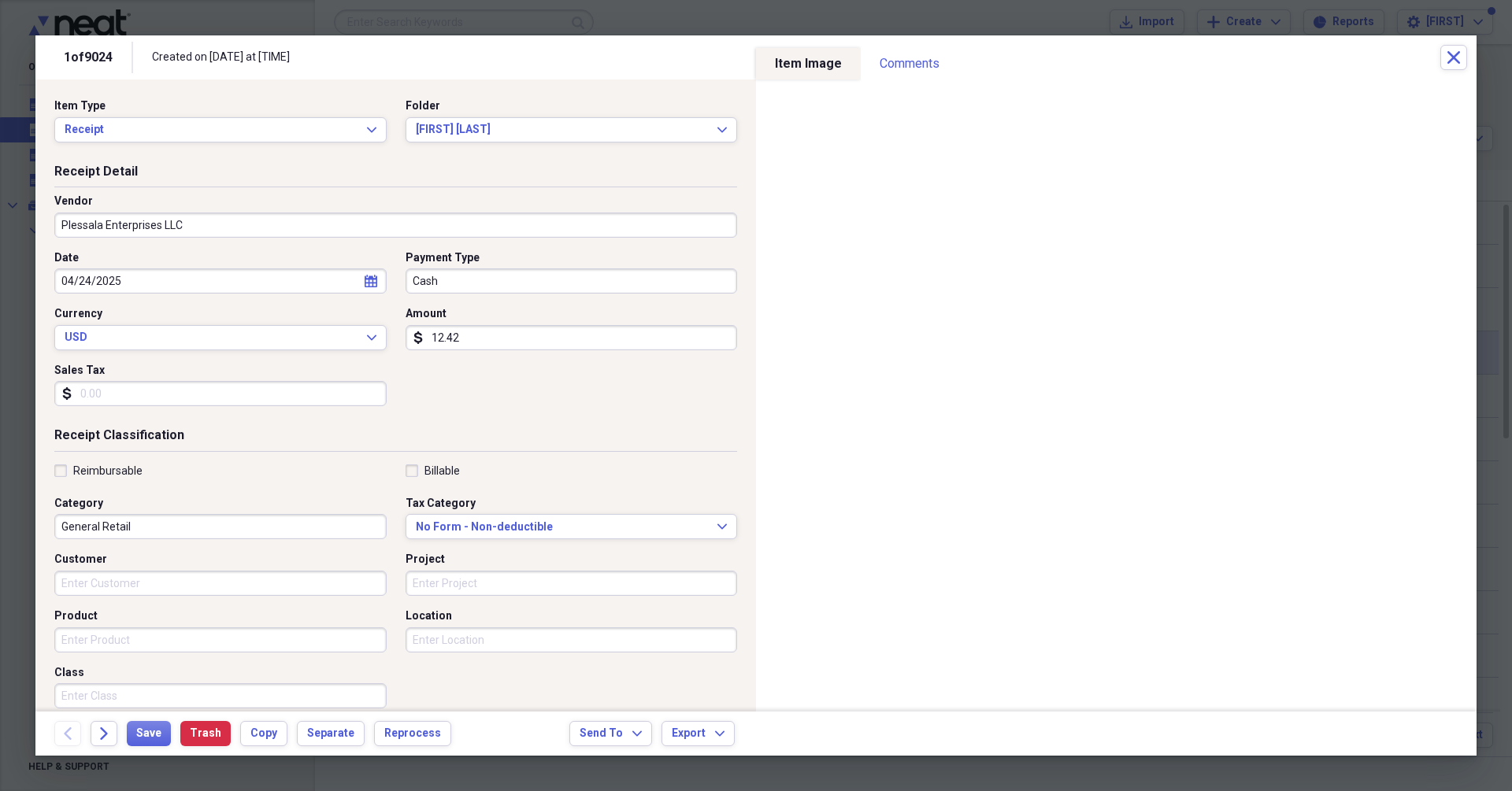 type on "124.20" 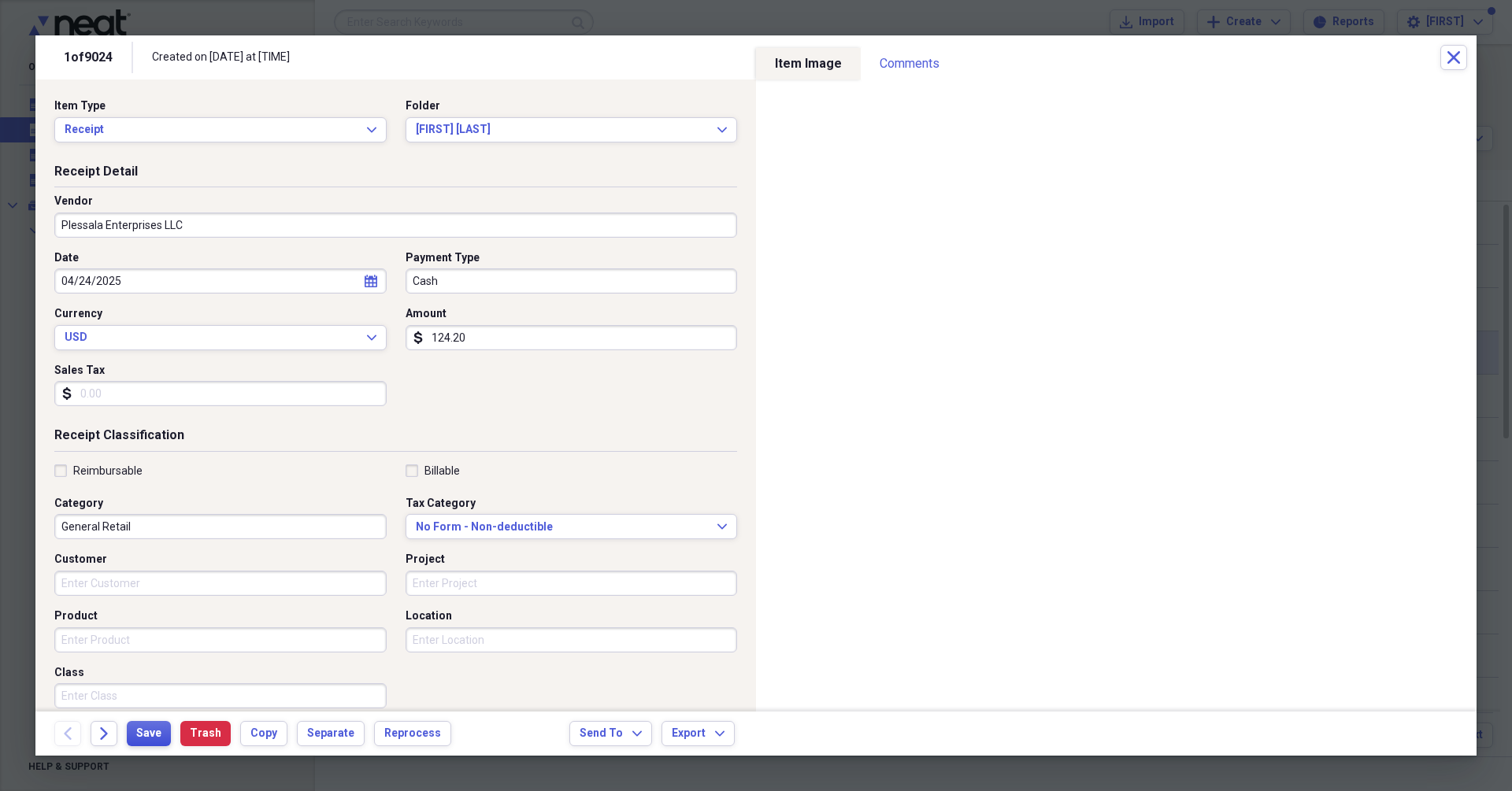 click on "Save" at bounding box center [149, 734] 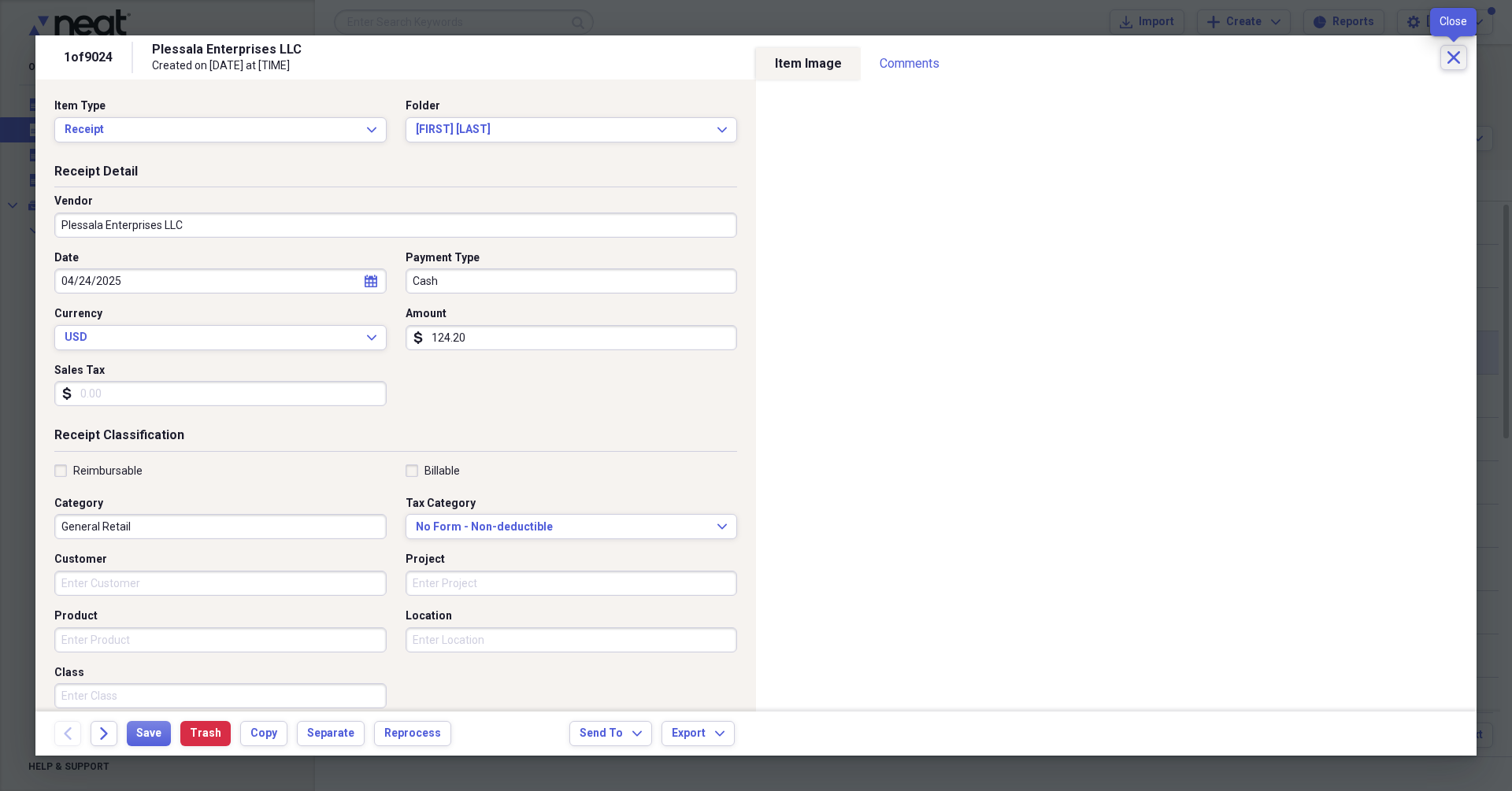 click on "Close" at bounding box center (1454, 57) 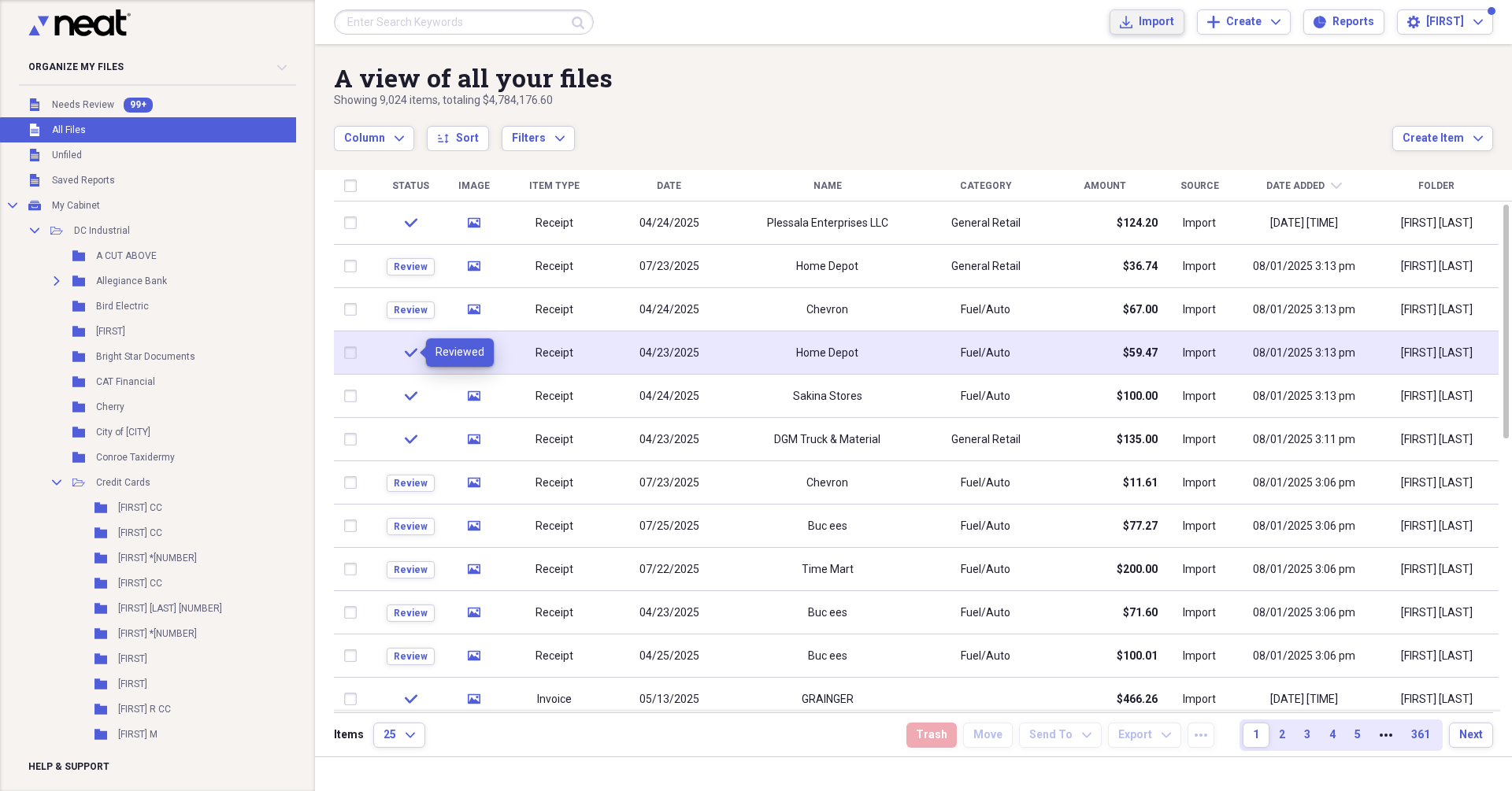click on "Import" at bounding box center (1156, 22) 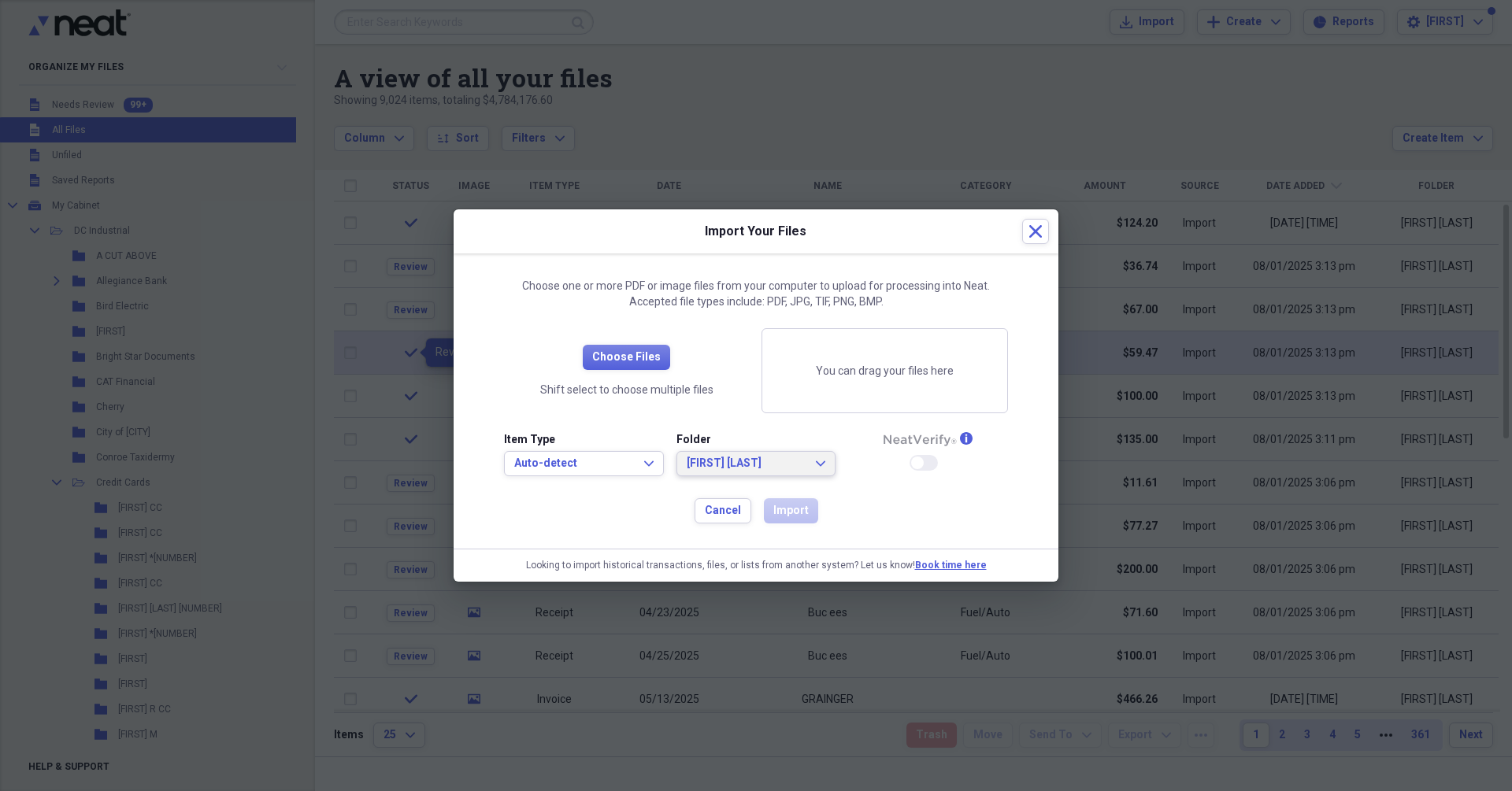 click on "[FIRST] [LAST]" at bounding box center [747, 464] 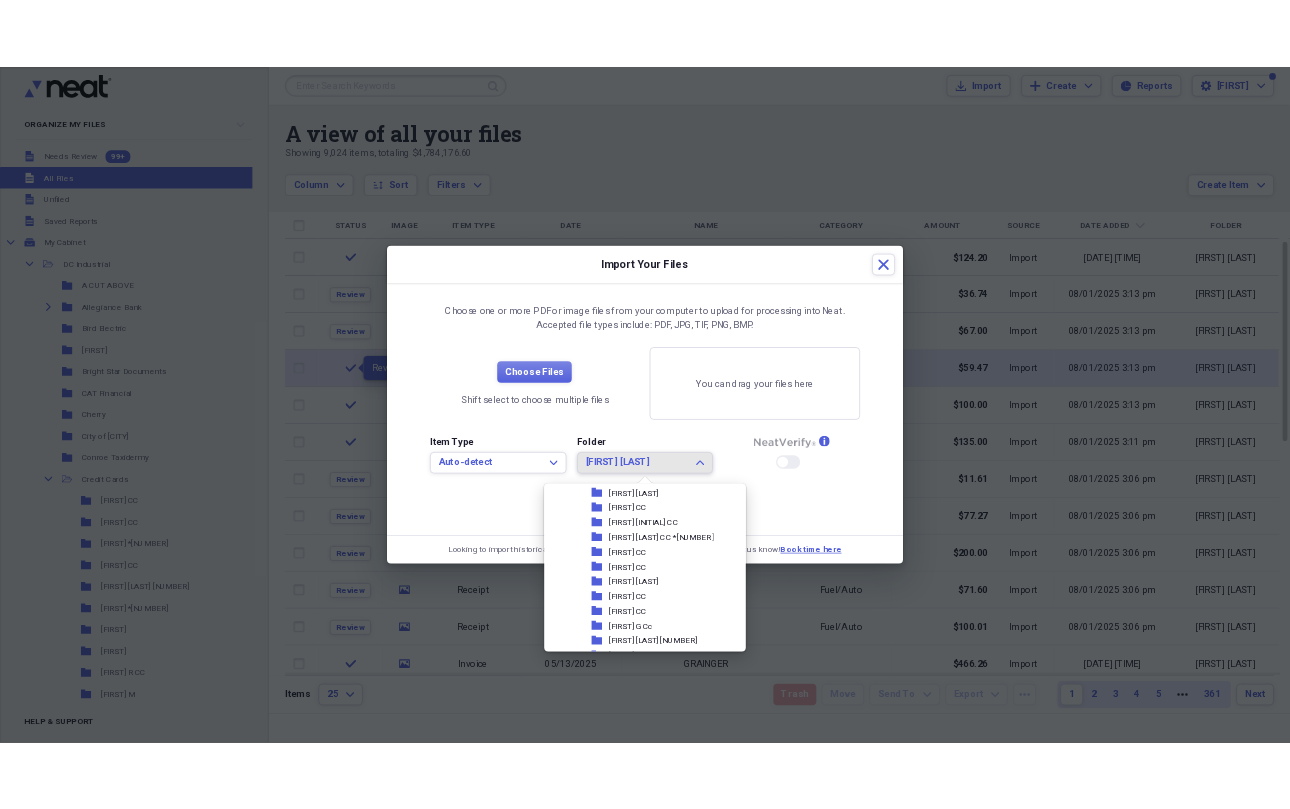 scroll, scrollTop: 977, scrollLeft: 0, axis: vertical 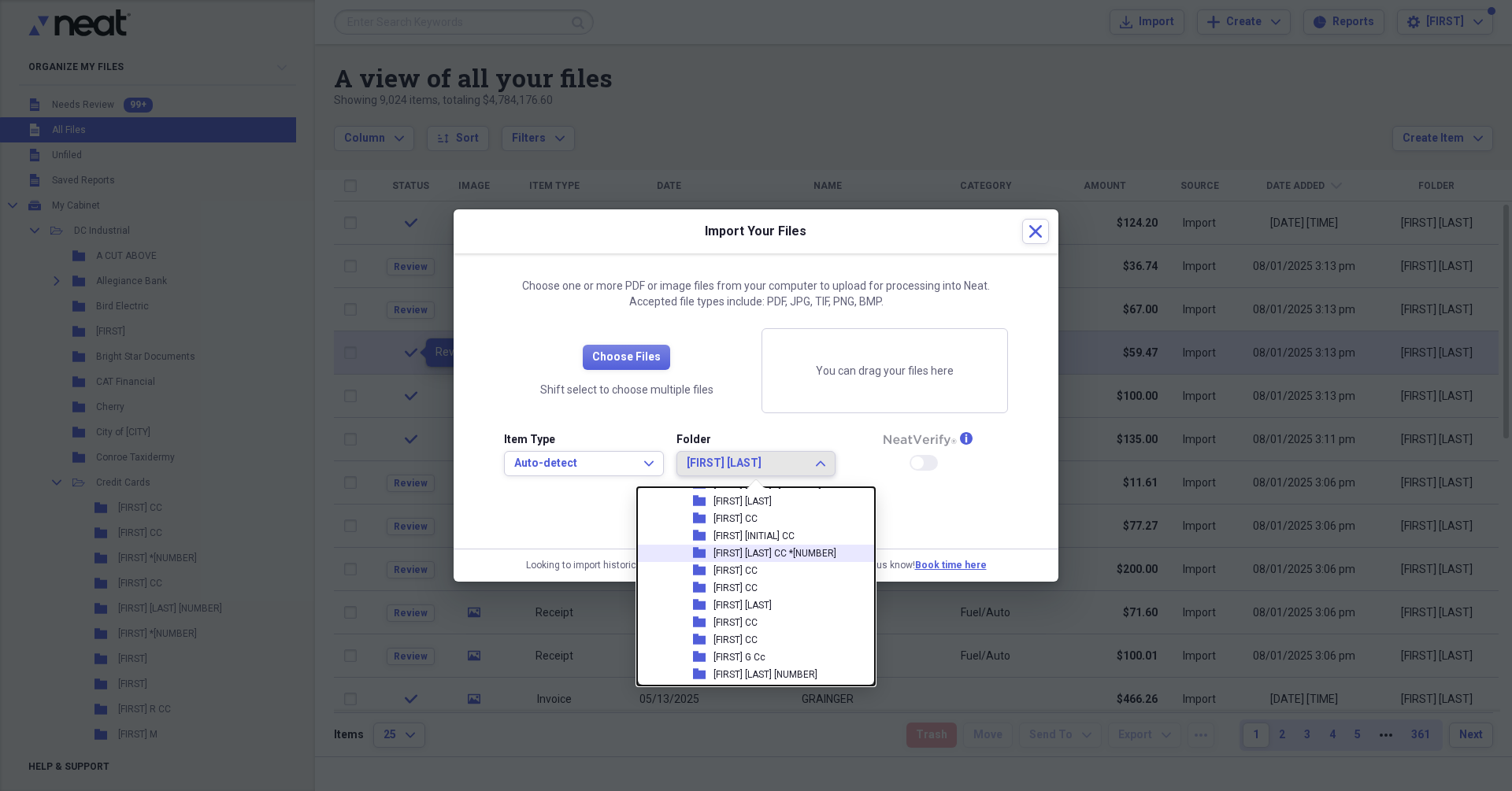 click on "[FIRST] [LAST] CC *[NUMBER]" at bounding box center [775, 553] 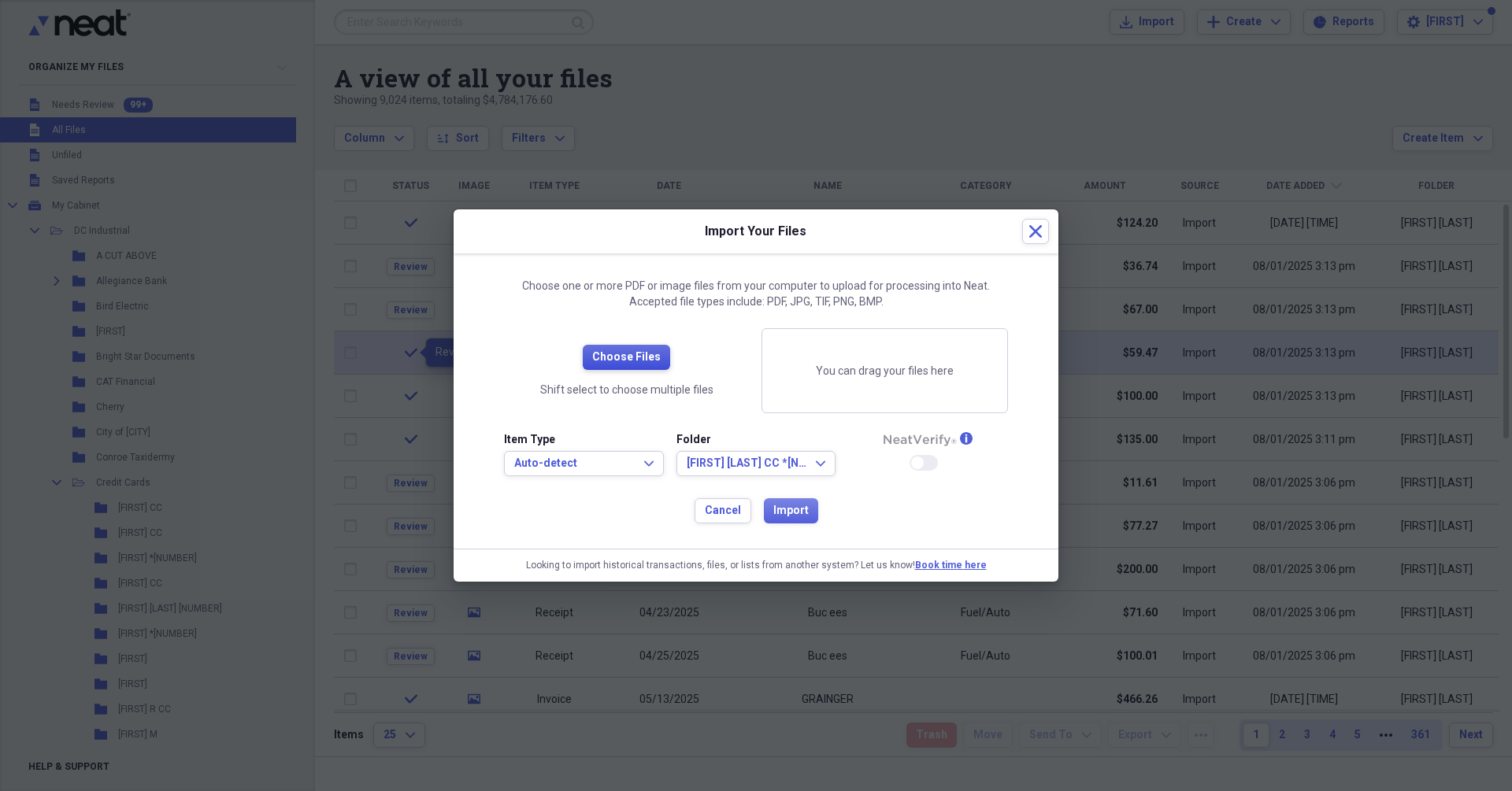 click on "Choose Files" at bounding box center [626, 357] 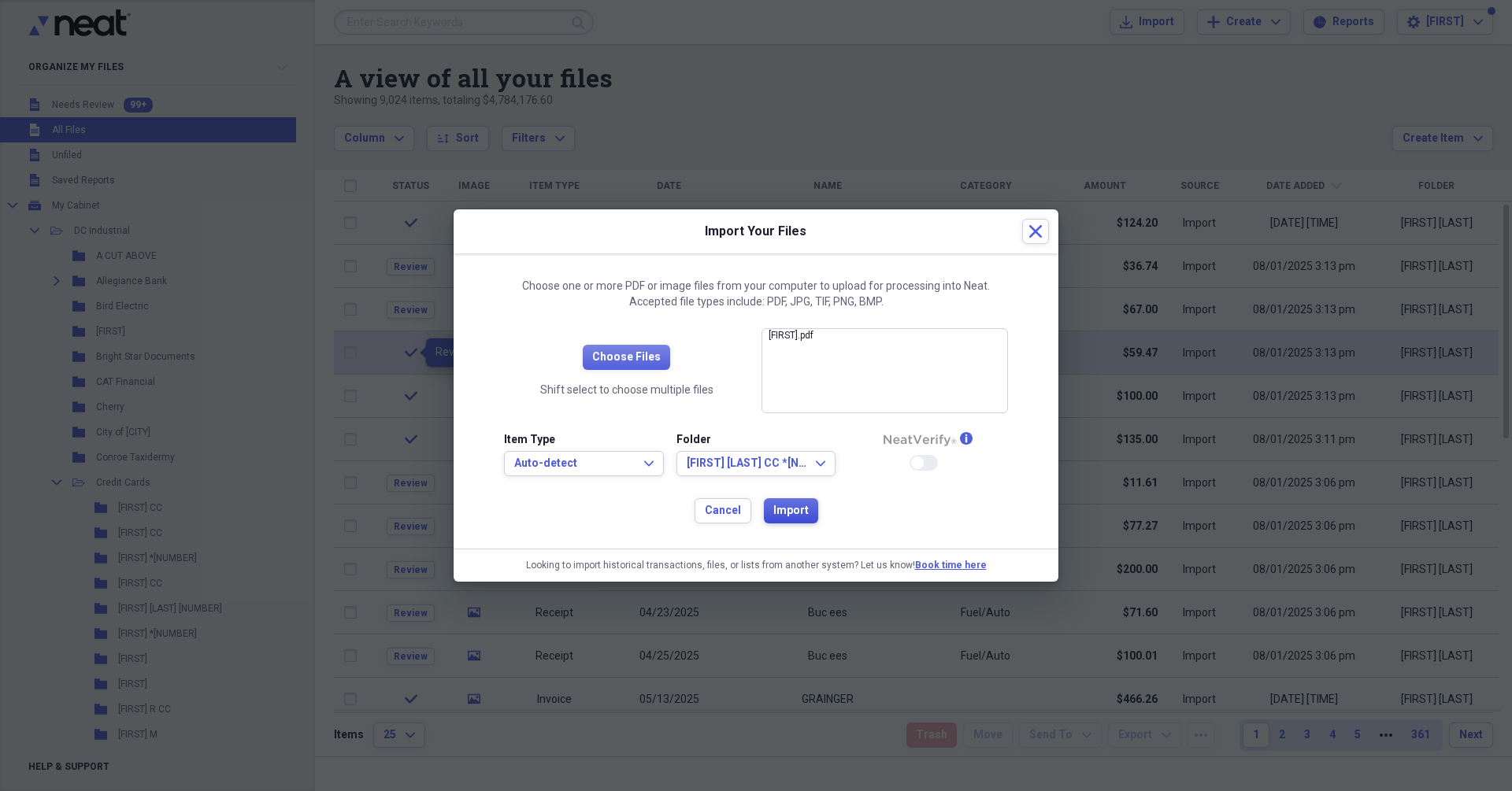 click on "Import" at bounding box center (791, 511) 